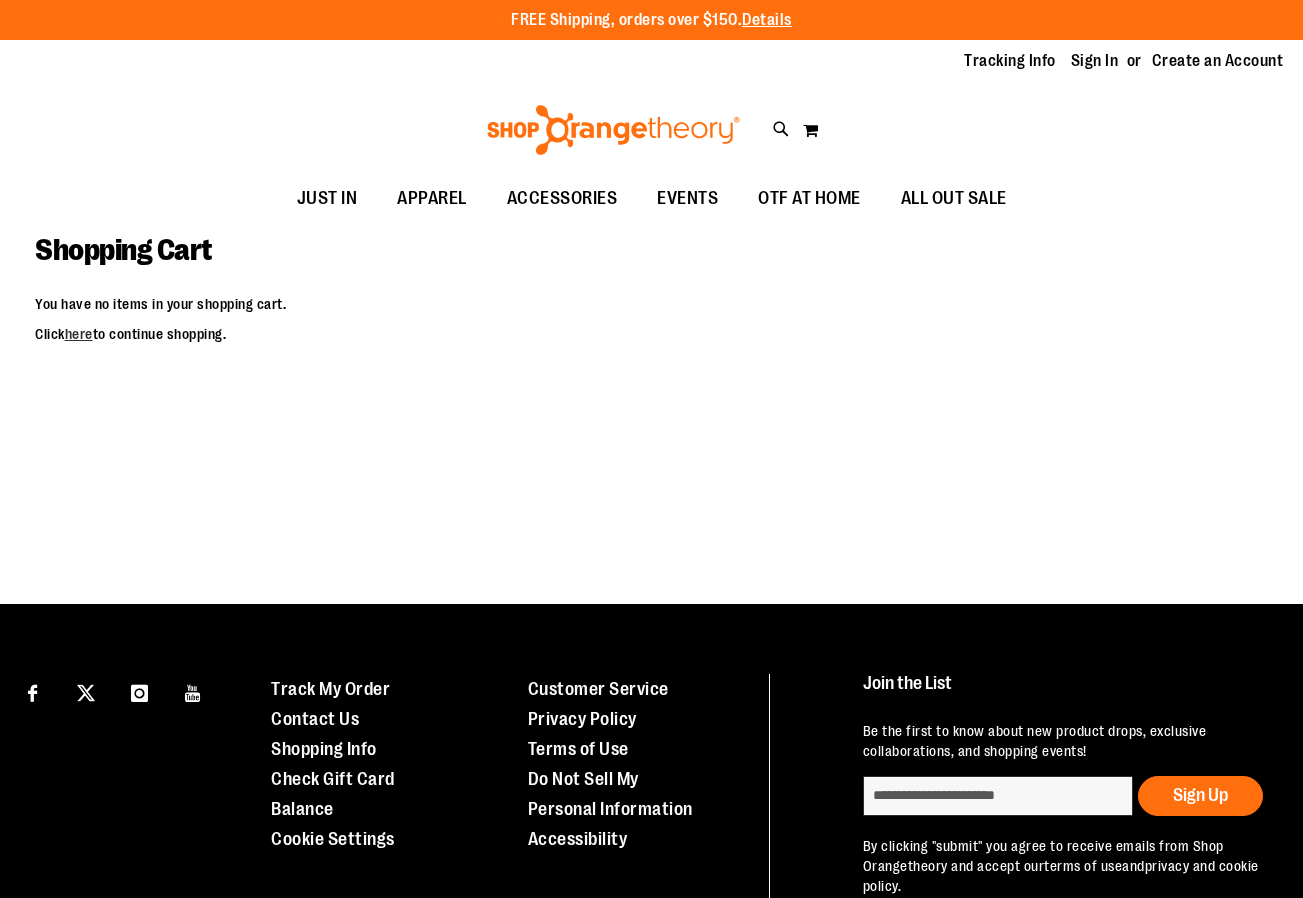 scroll, scrollTop: 0, scrollLeft: 0, axis: both 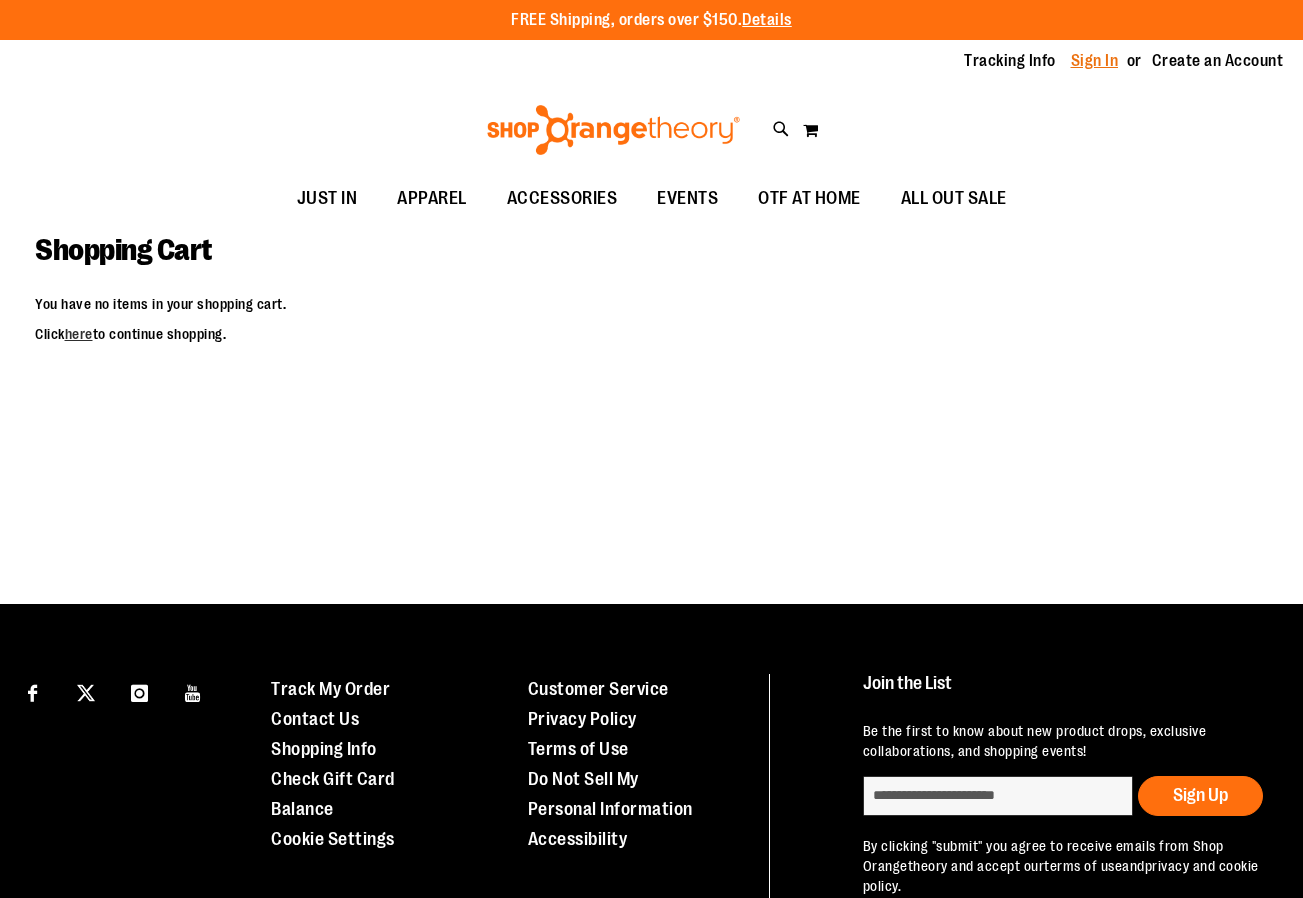 click on "Sign In" at bounding box center (1095, 61) 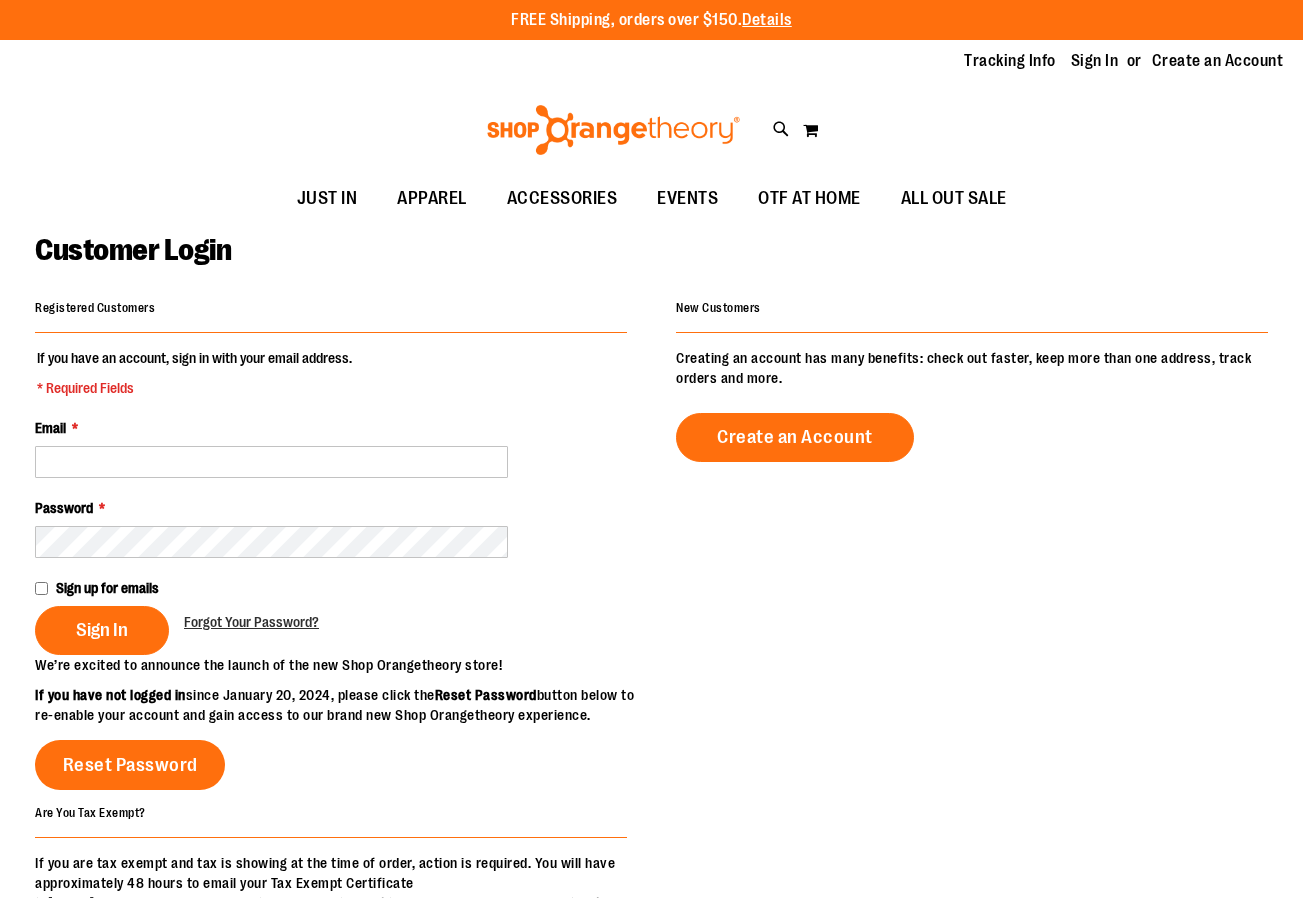 scroll, scrollTop: 0, scrollLeft: 0, axis: both 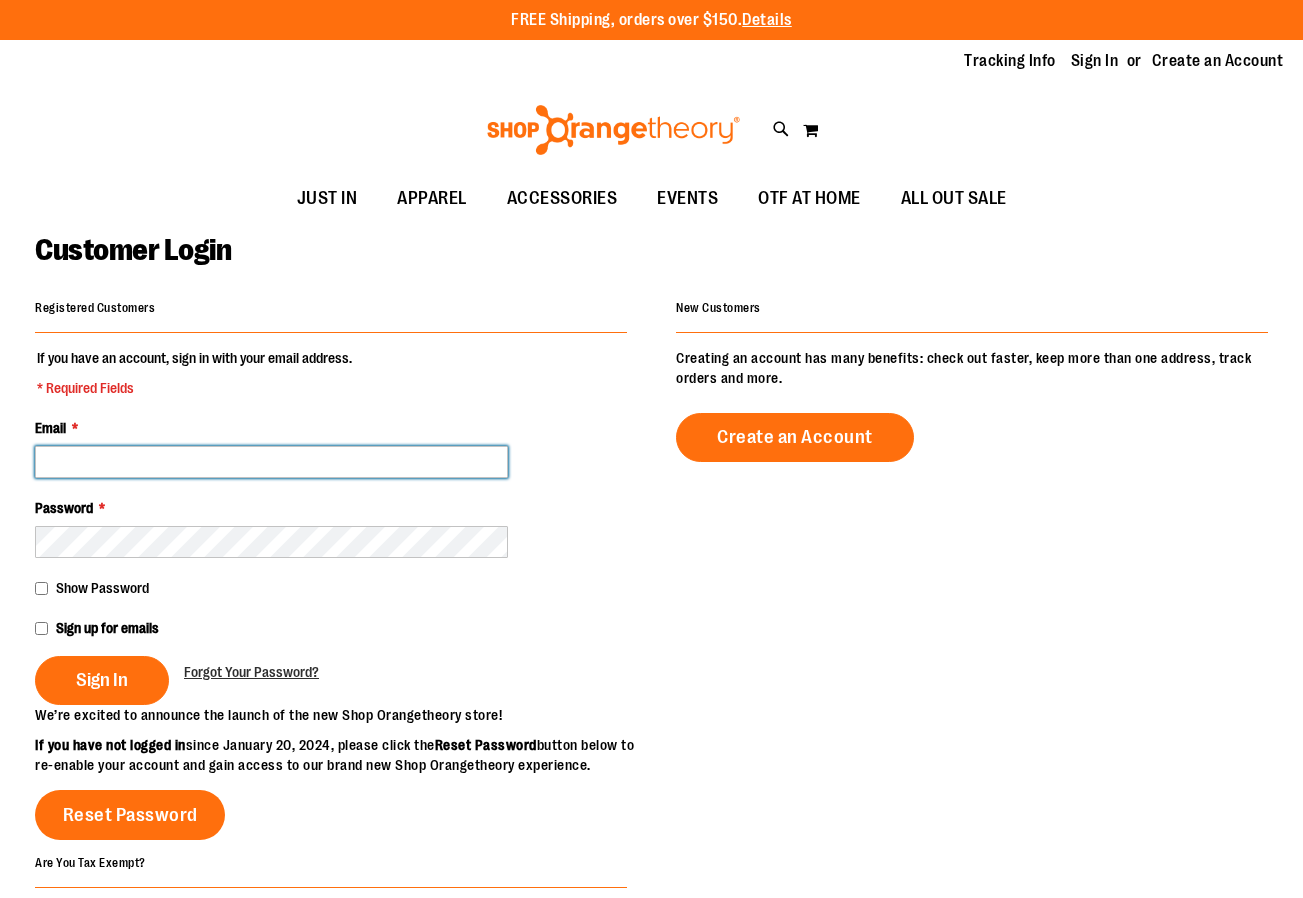 type on "**********" 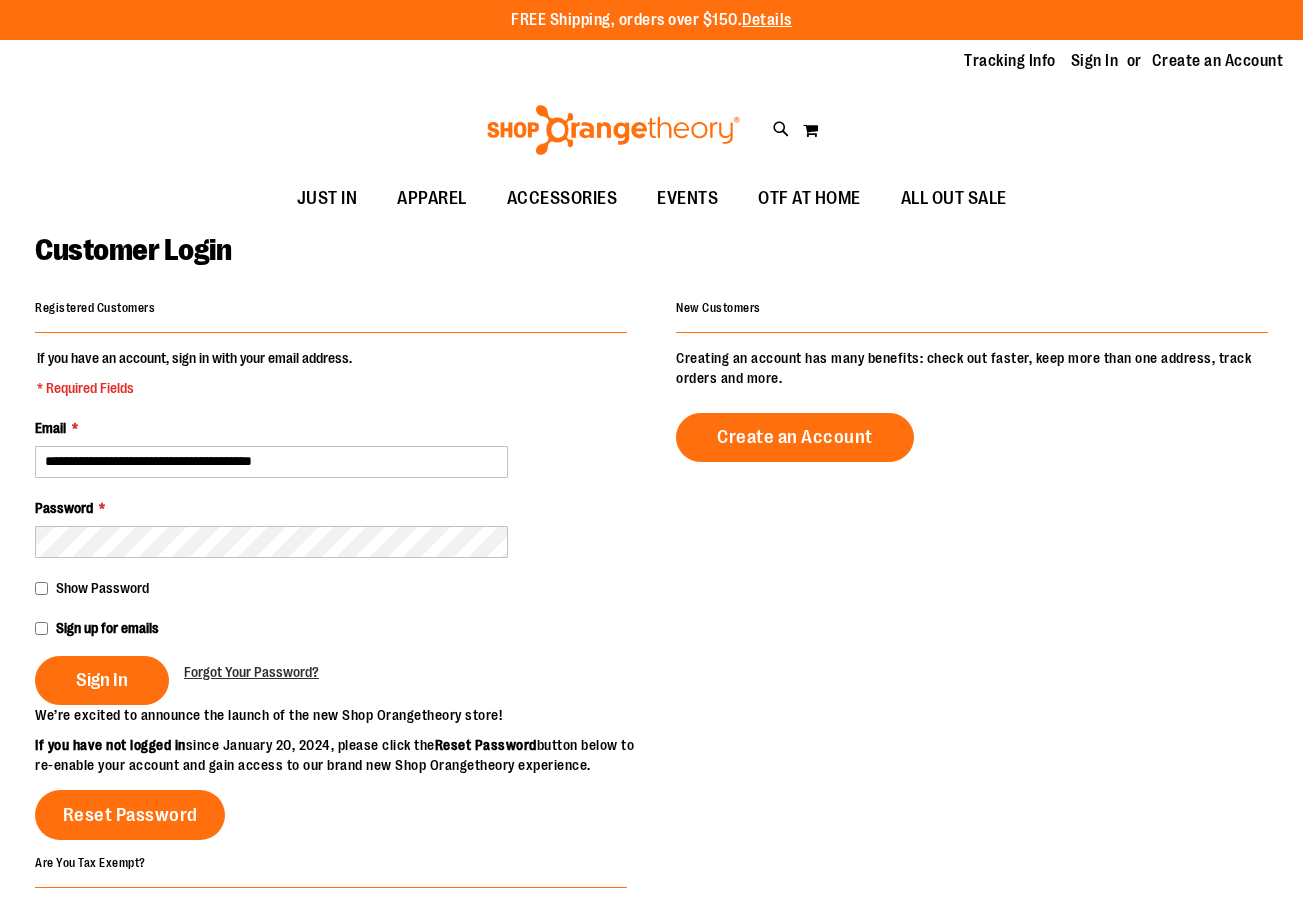 type on "**********" 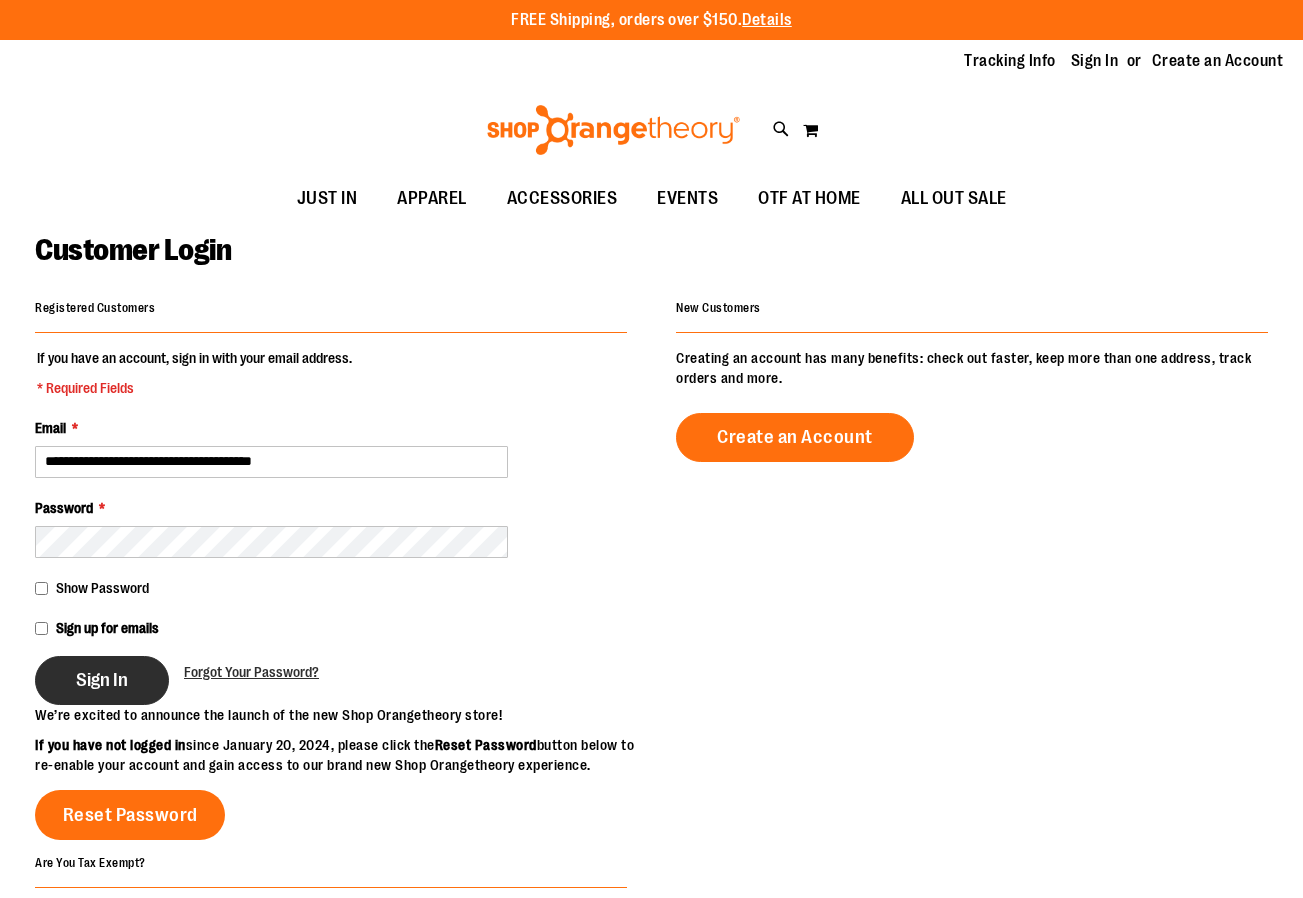 click on "Sign In" at bounding box center [102, 680] 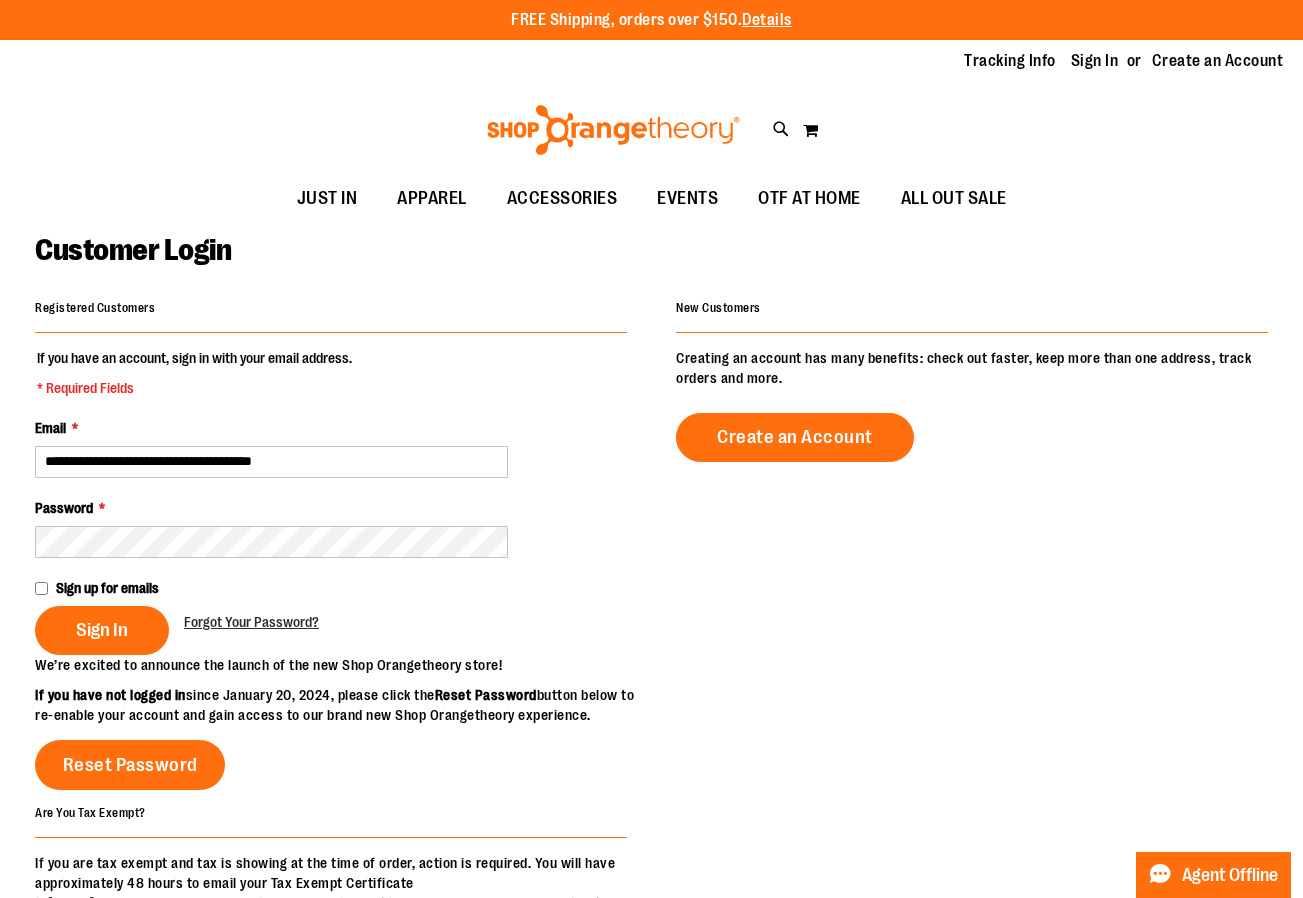 scroll, scrollTop: 0, scrollLeft: 0, axis: both 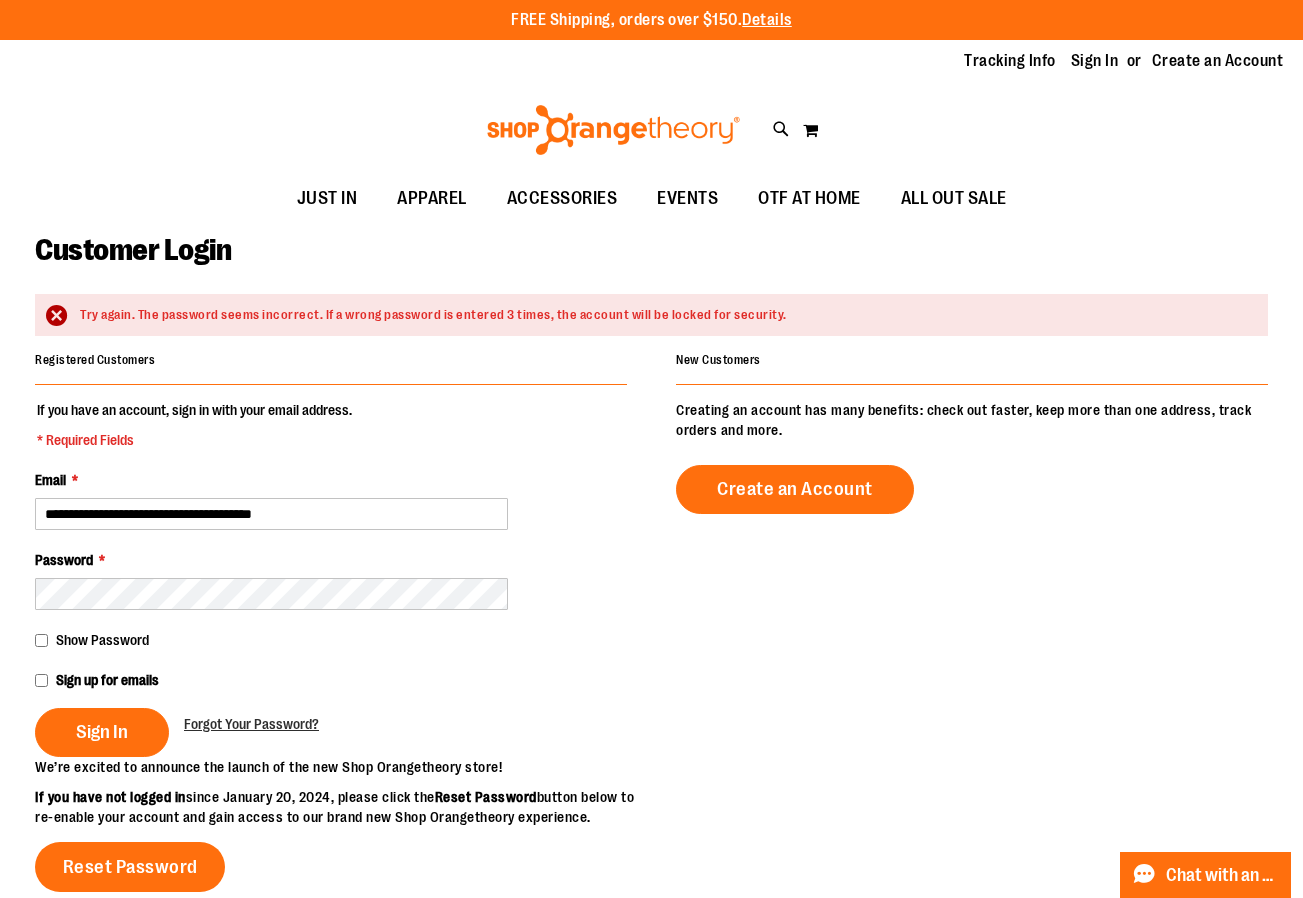 type on "**********" 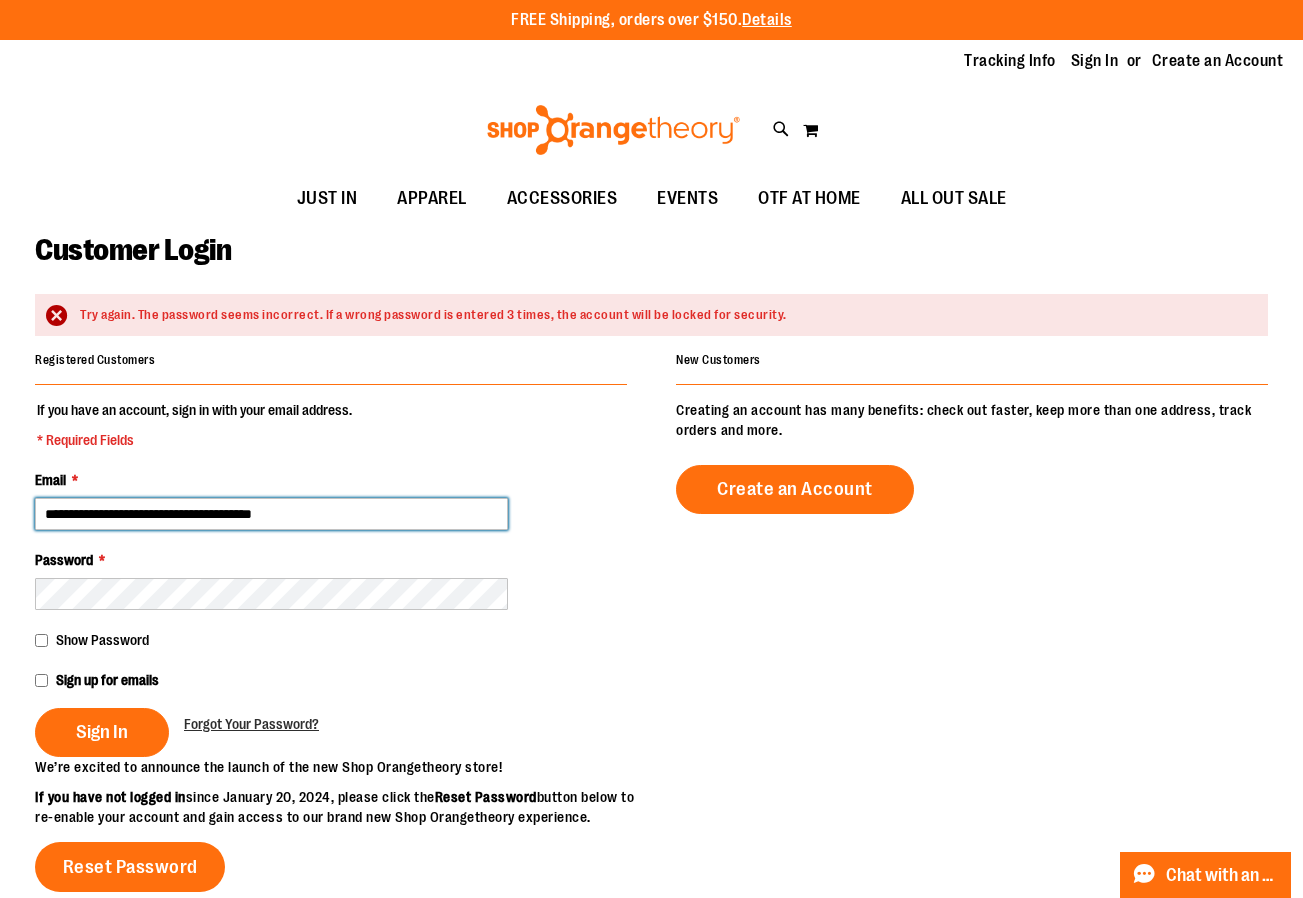 click on "**********" at bounding box center [271, 514] 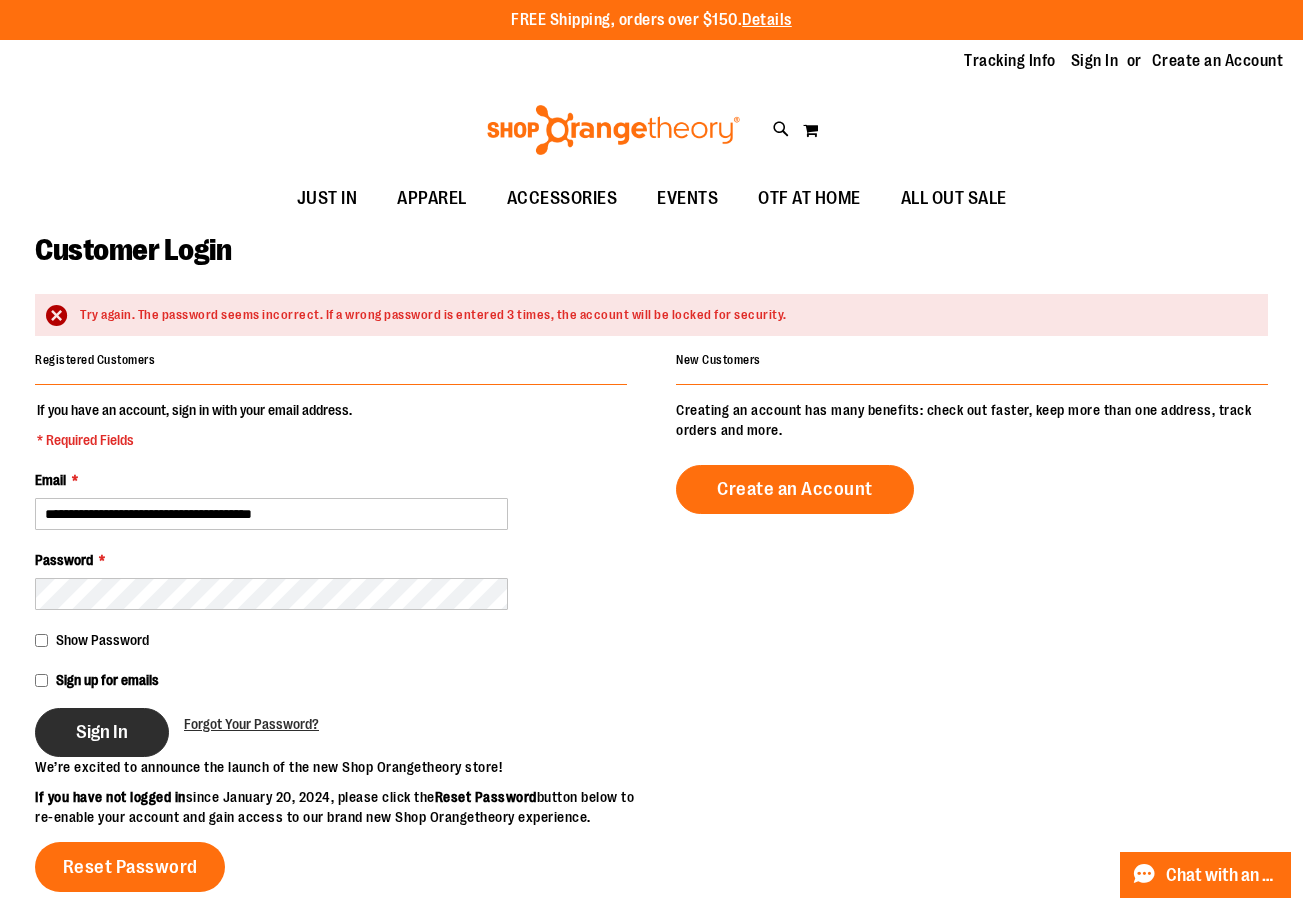 click on "Sign In" at bounding box center [102, 732] 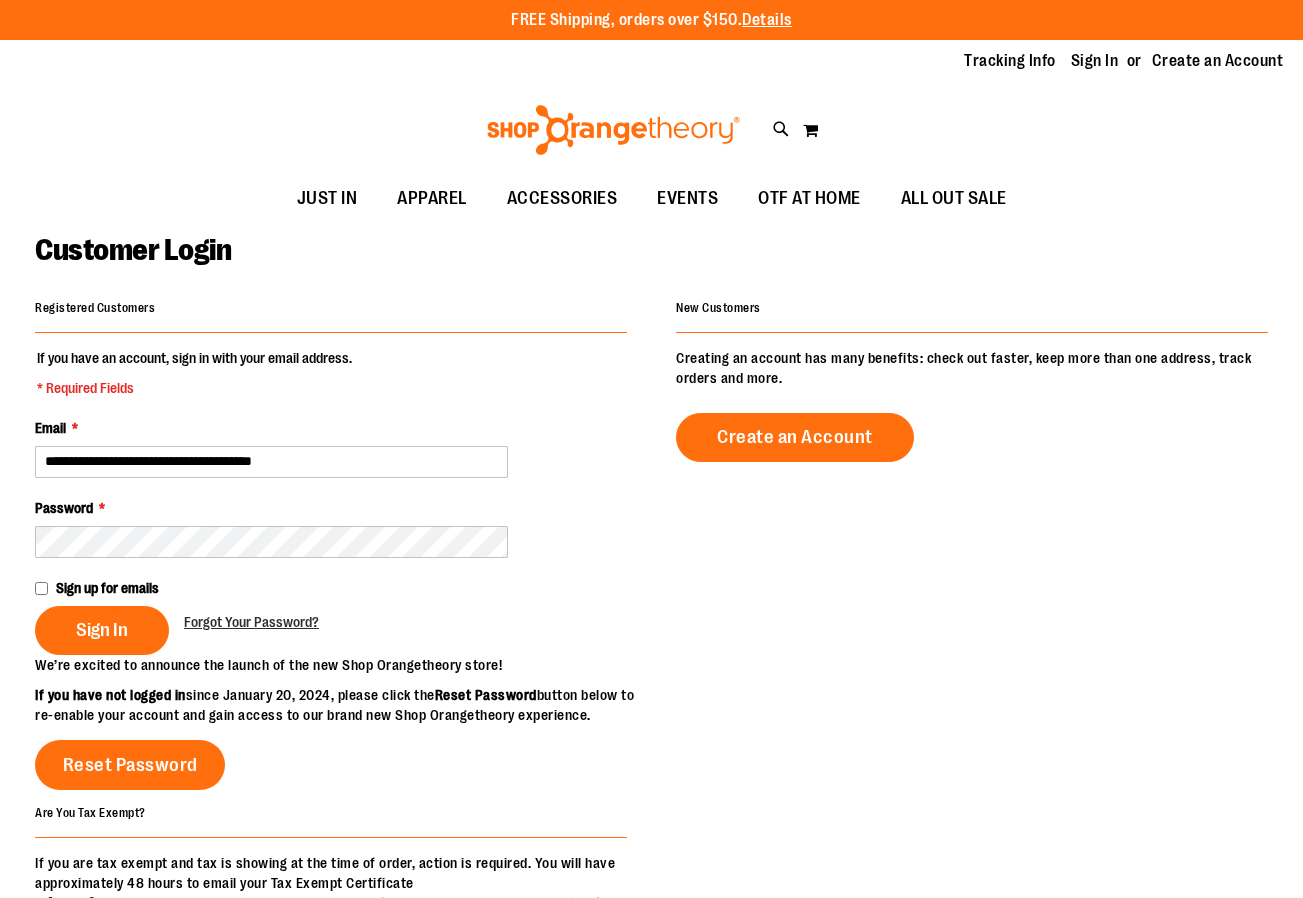scroll, scrollTop: 0, scrollLeft: 0, axis: both 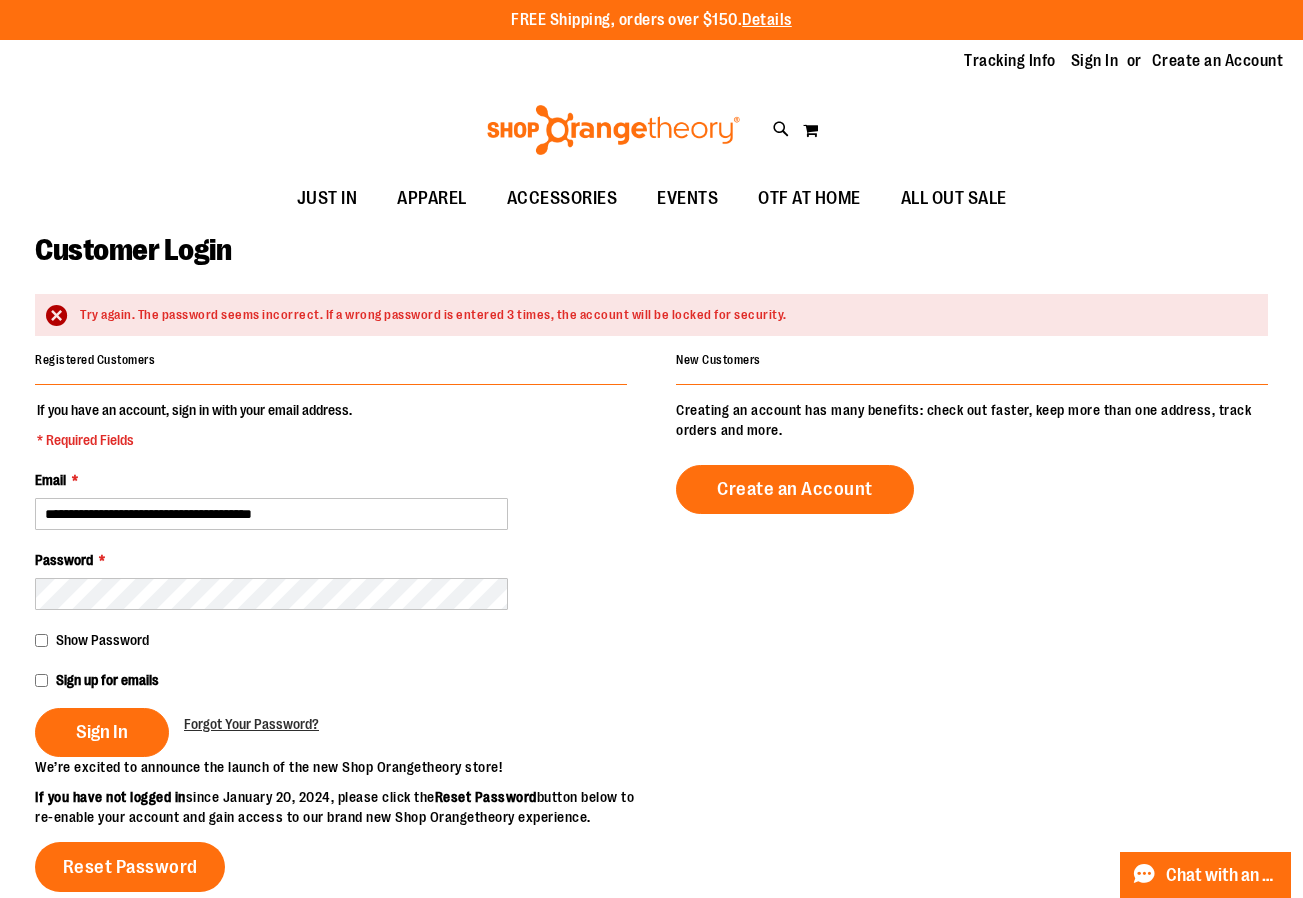 type on "**********" 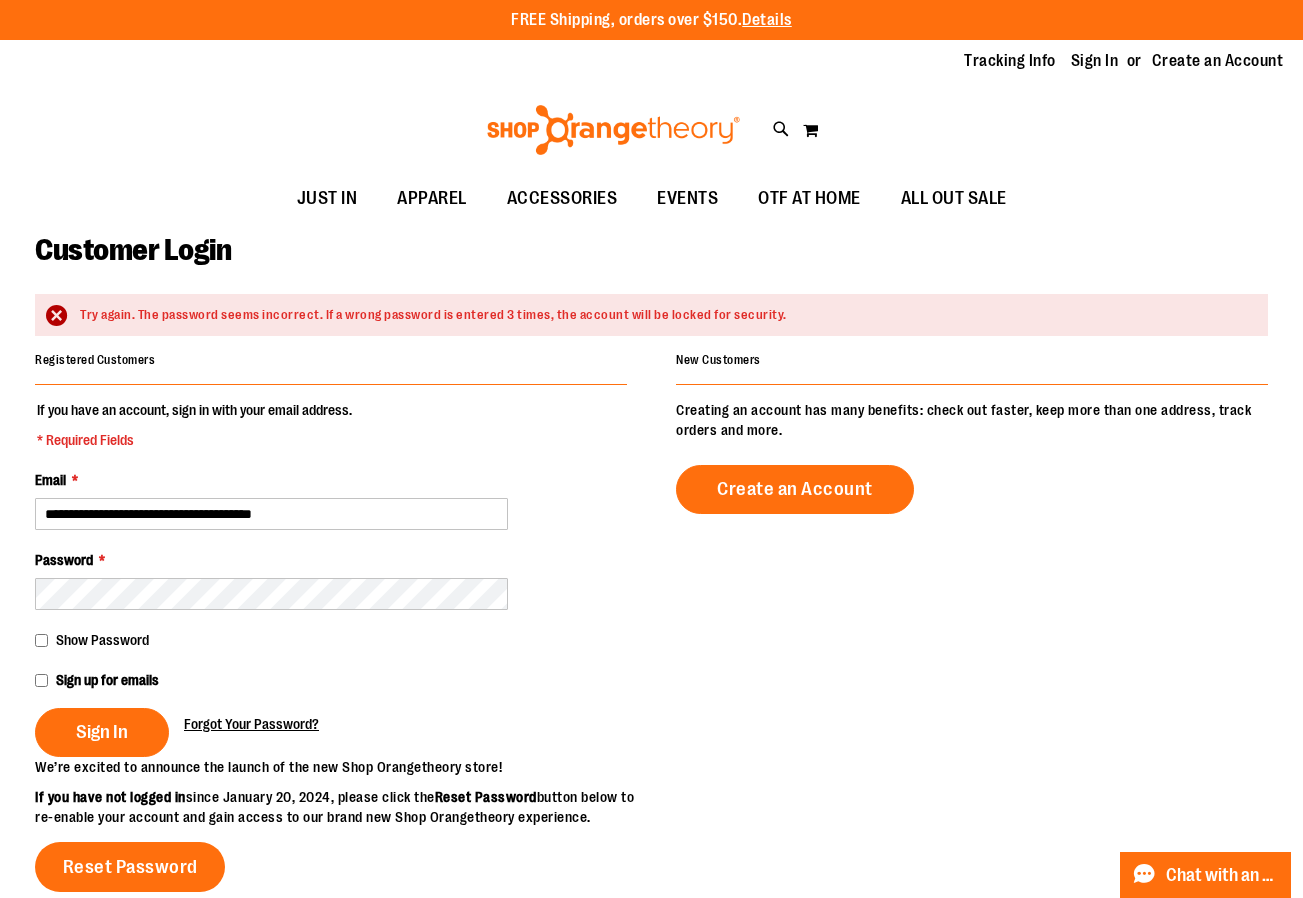 click on "Forgot Your Password?" at bounding box center (251, 724) 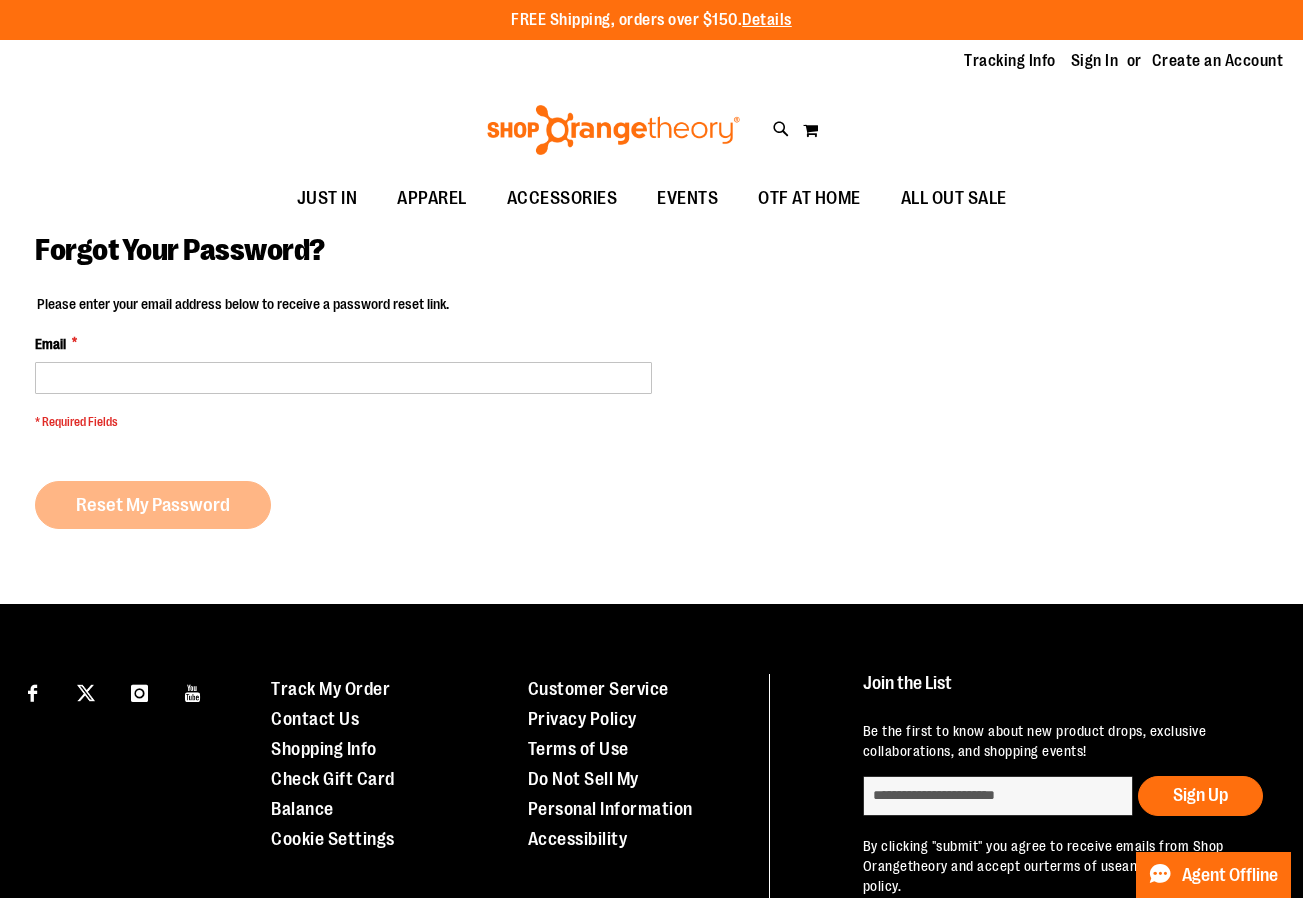 scroll, scrollTop: 0, scrollLeft: 0, axis: both 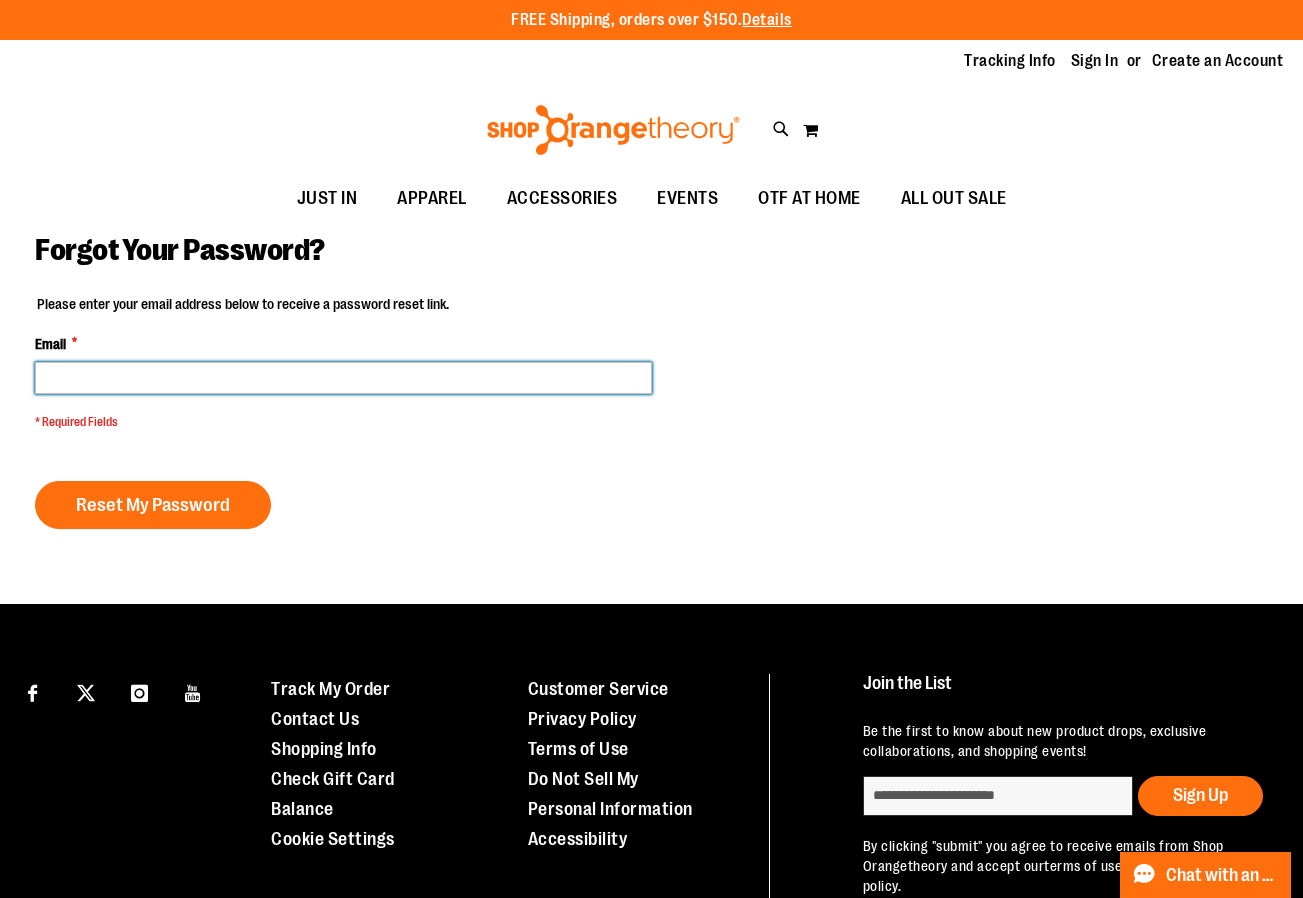 click on "Email *" at bounding box center [343, 378] 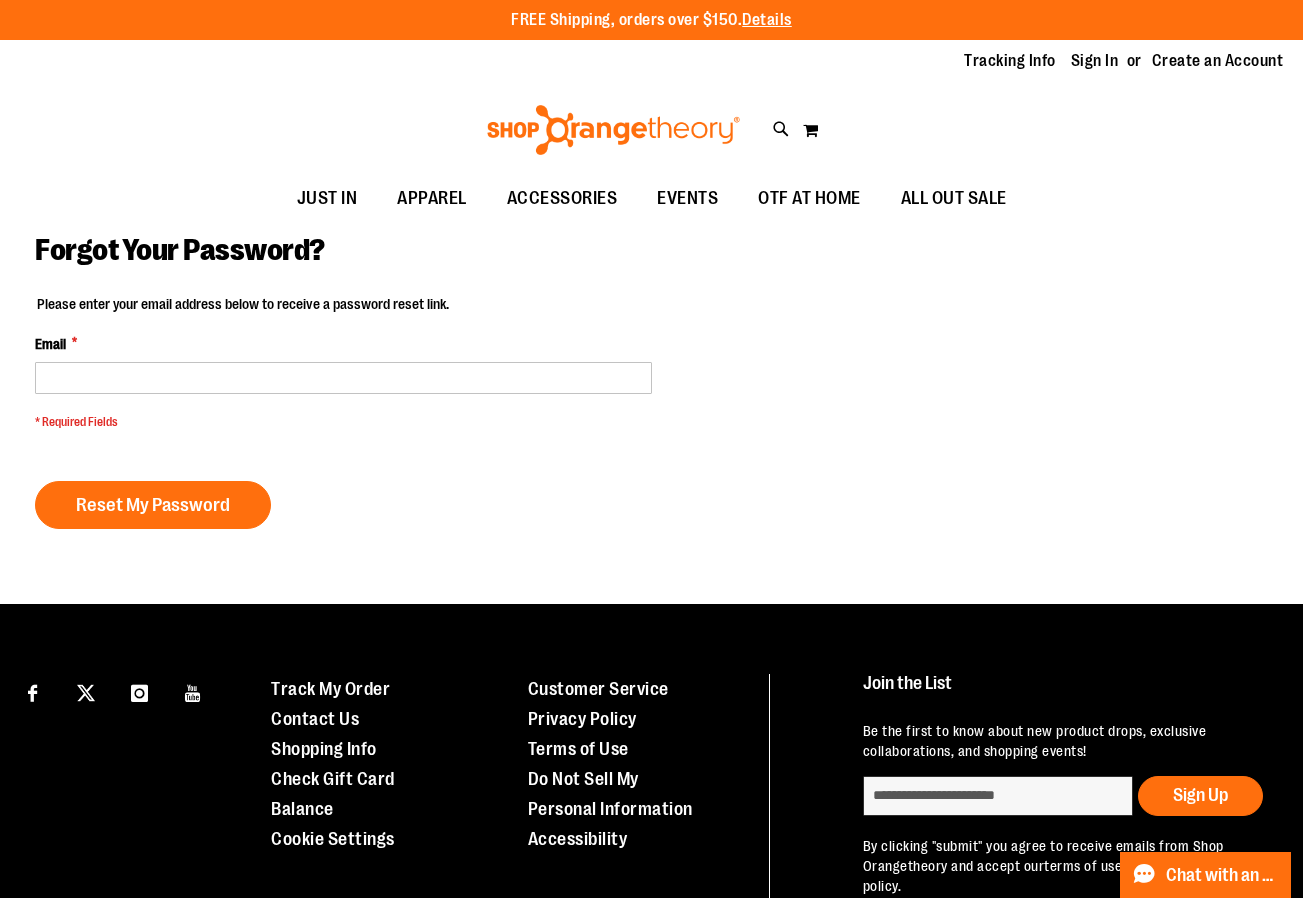 type on "**********" 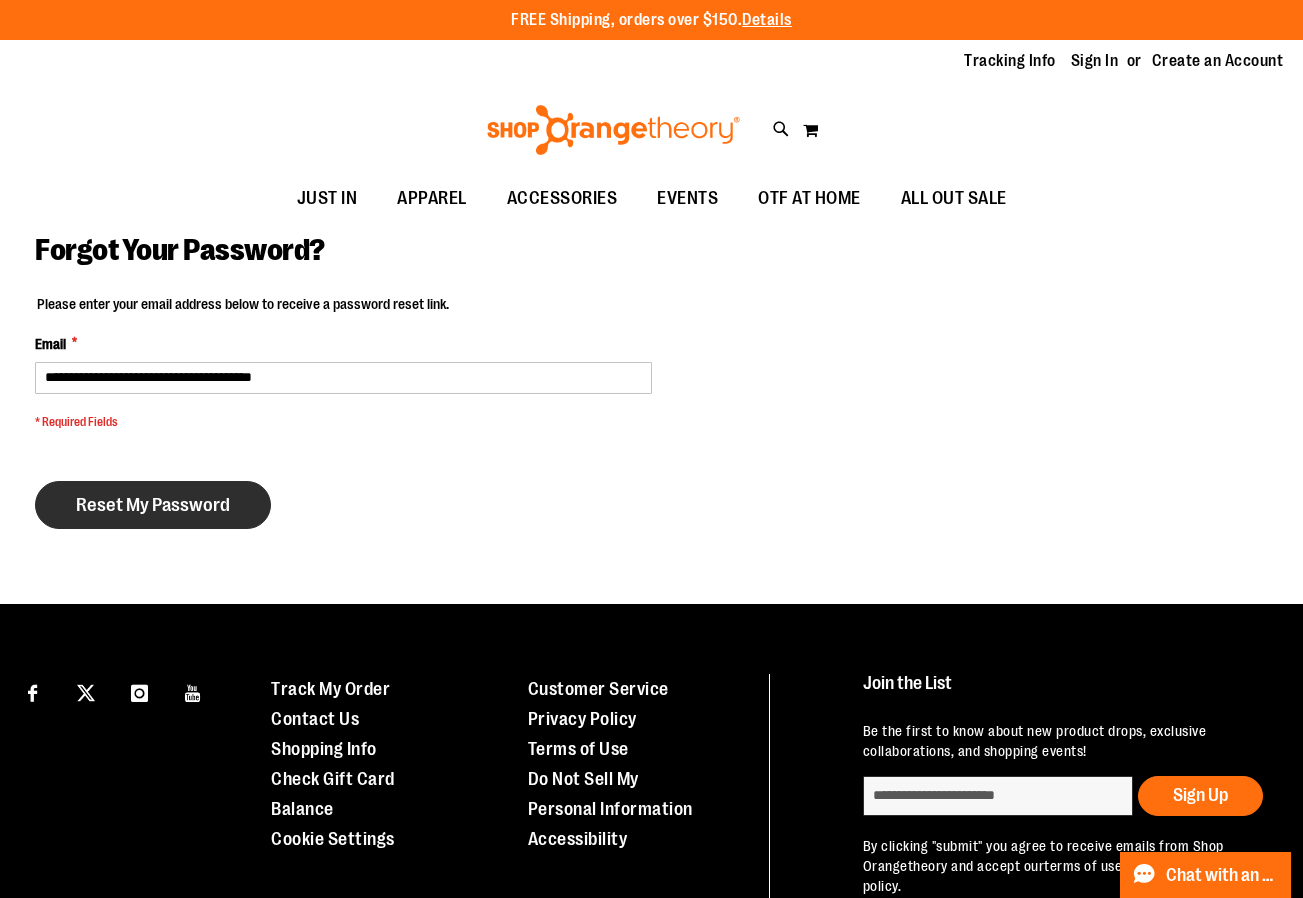 click on "Reset My Password" at bounding box center [153, 505] 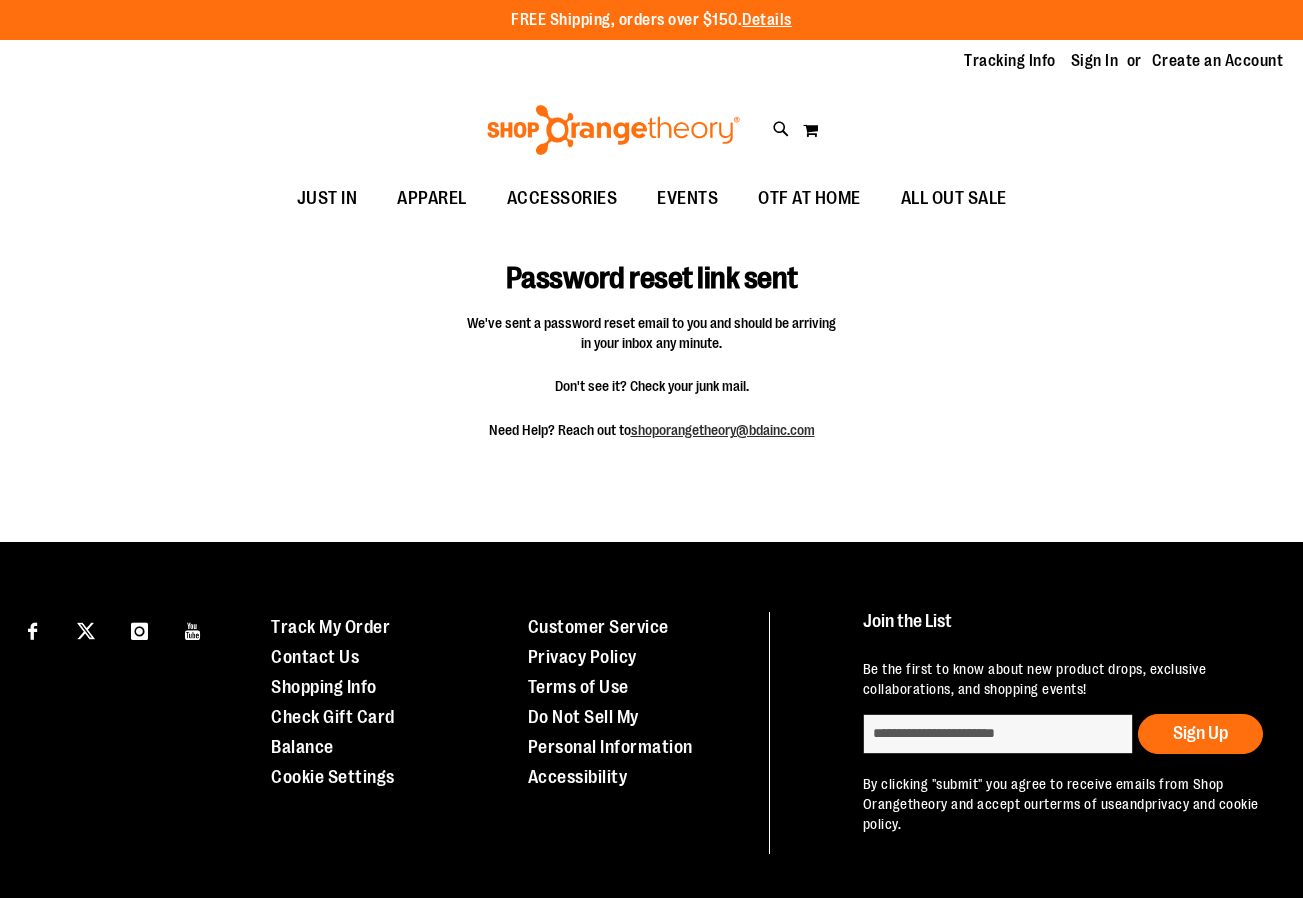 scroll, scrollTop: 0, scrollLeft: 0, axis: both 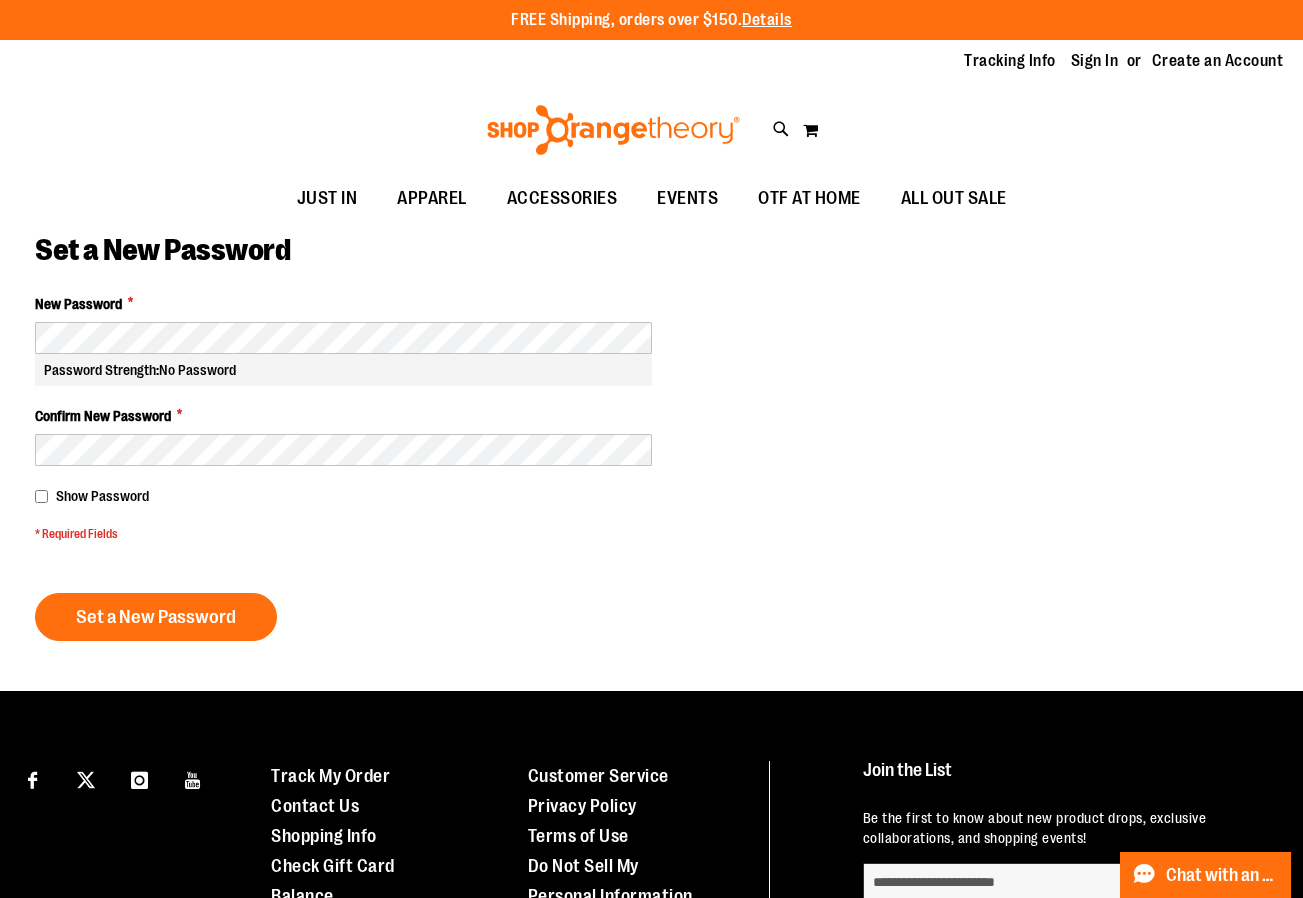 type on "**********" 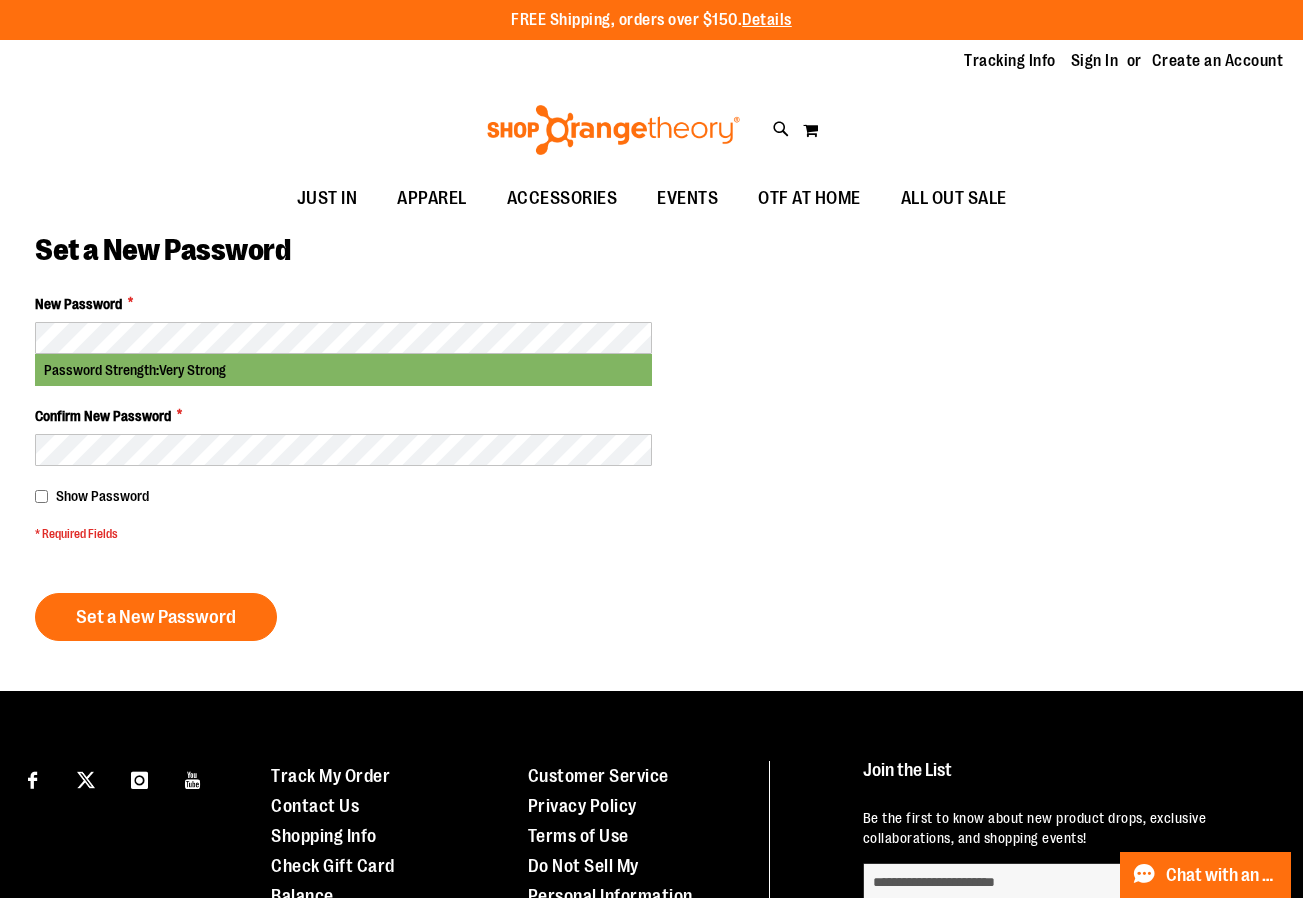 click on "Confirm New Password *" at bounding box center [343, 436] 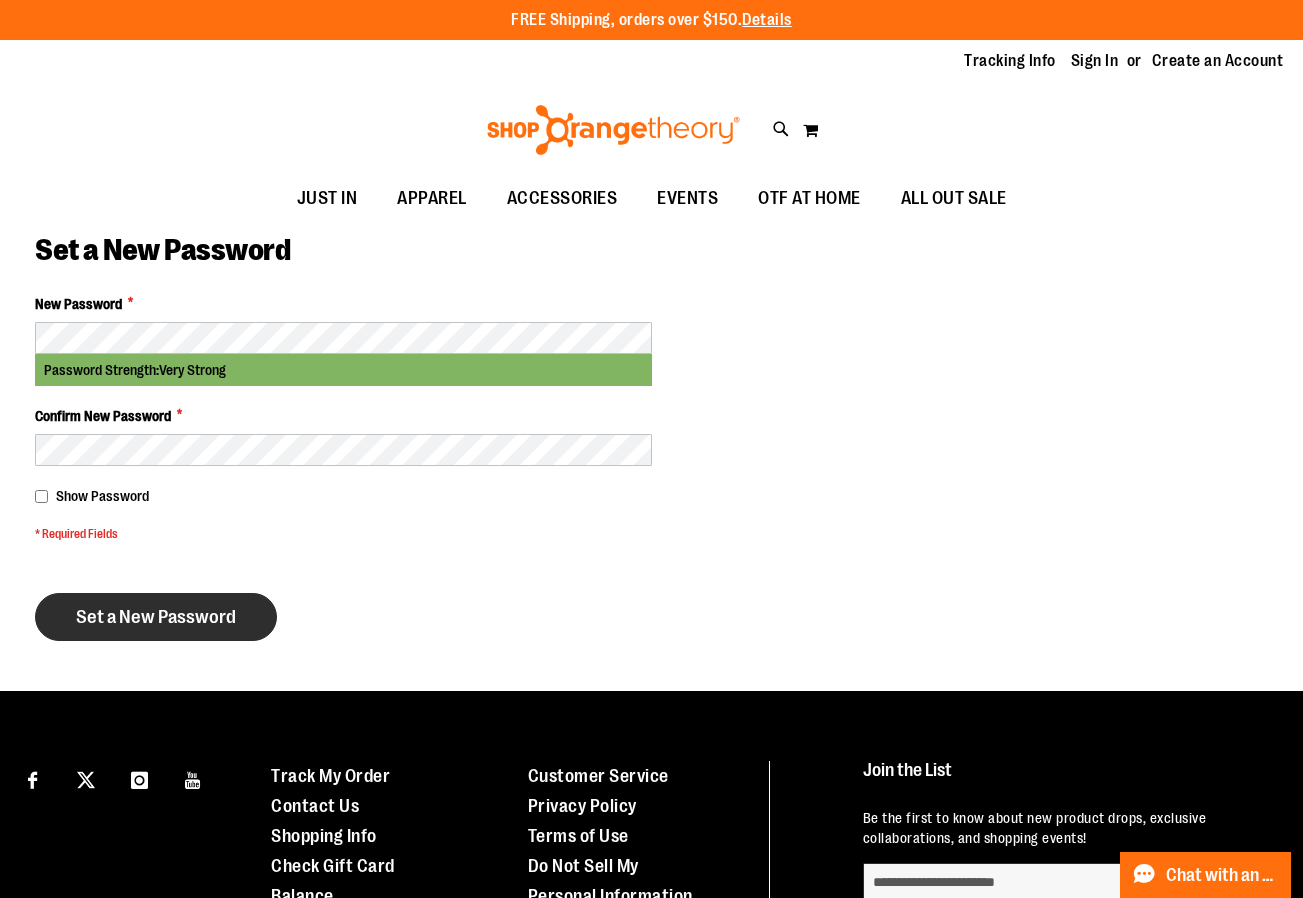 click on "Set a New Password" at bounding box center [156, 617] 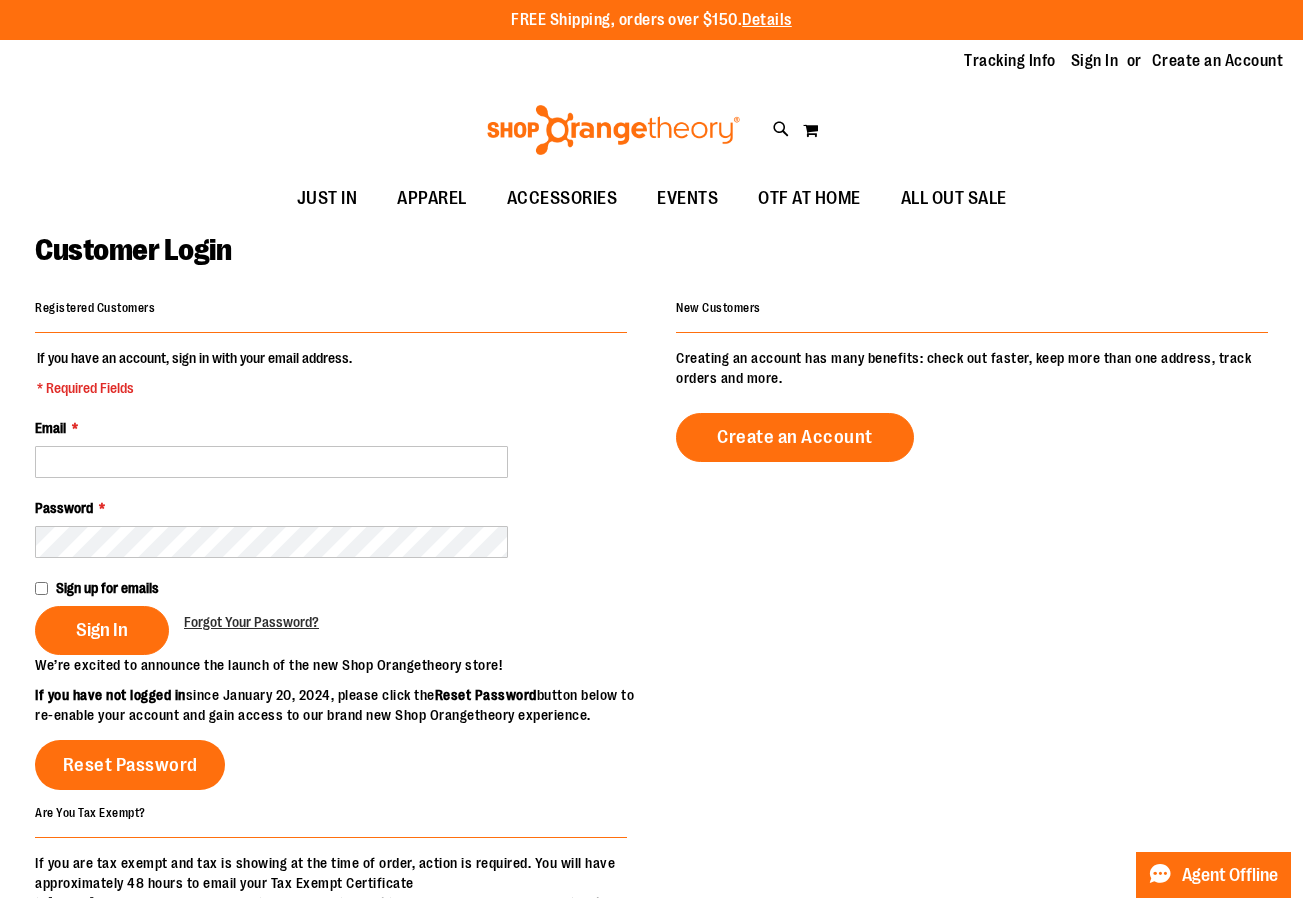 scroll, scrollTop: 0, scrollLeft: 0, axis: both 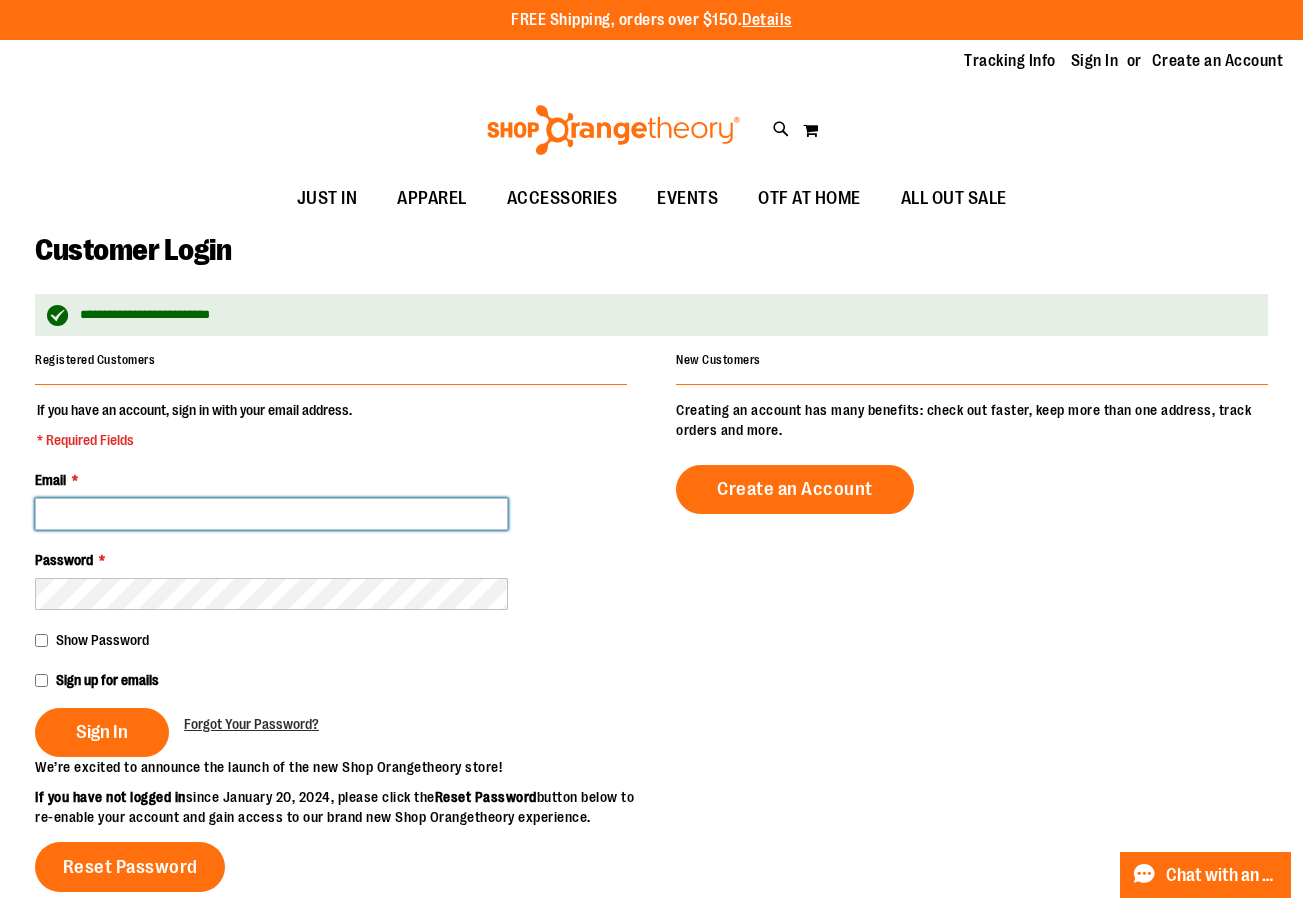 type on "**********" 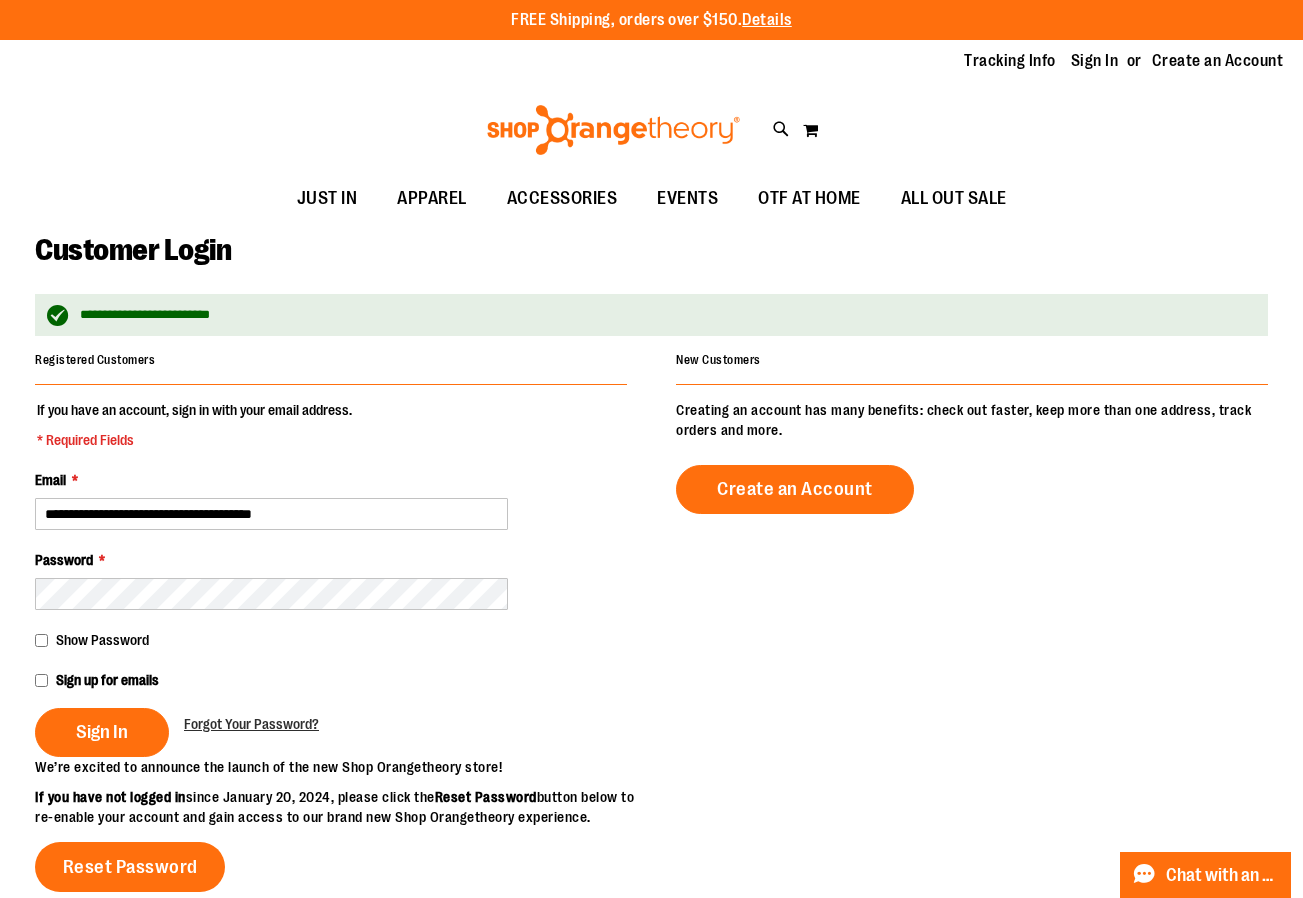 type on "**********" 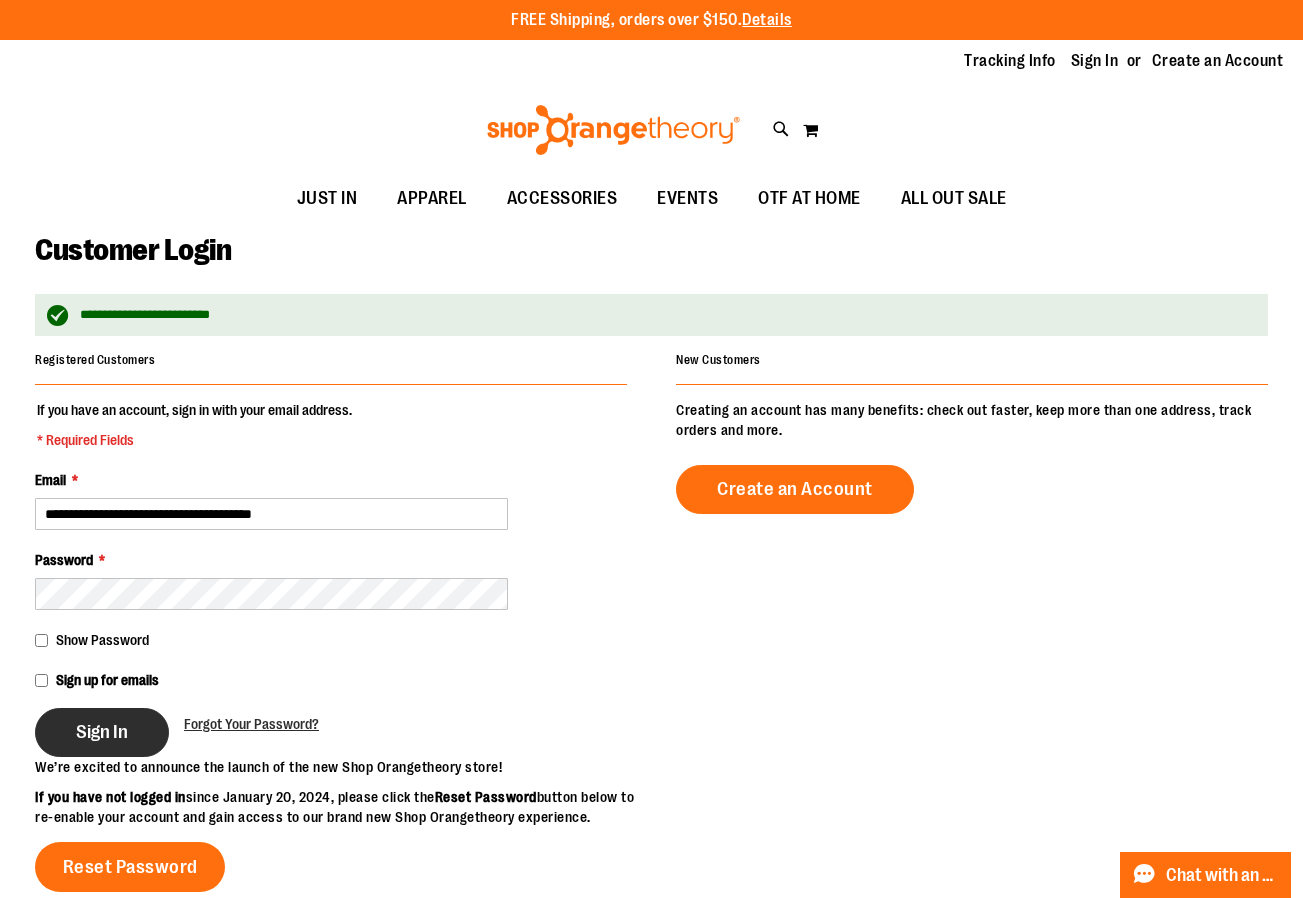 click on "Sign In" at bounding box center (102, 732) 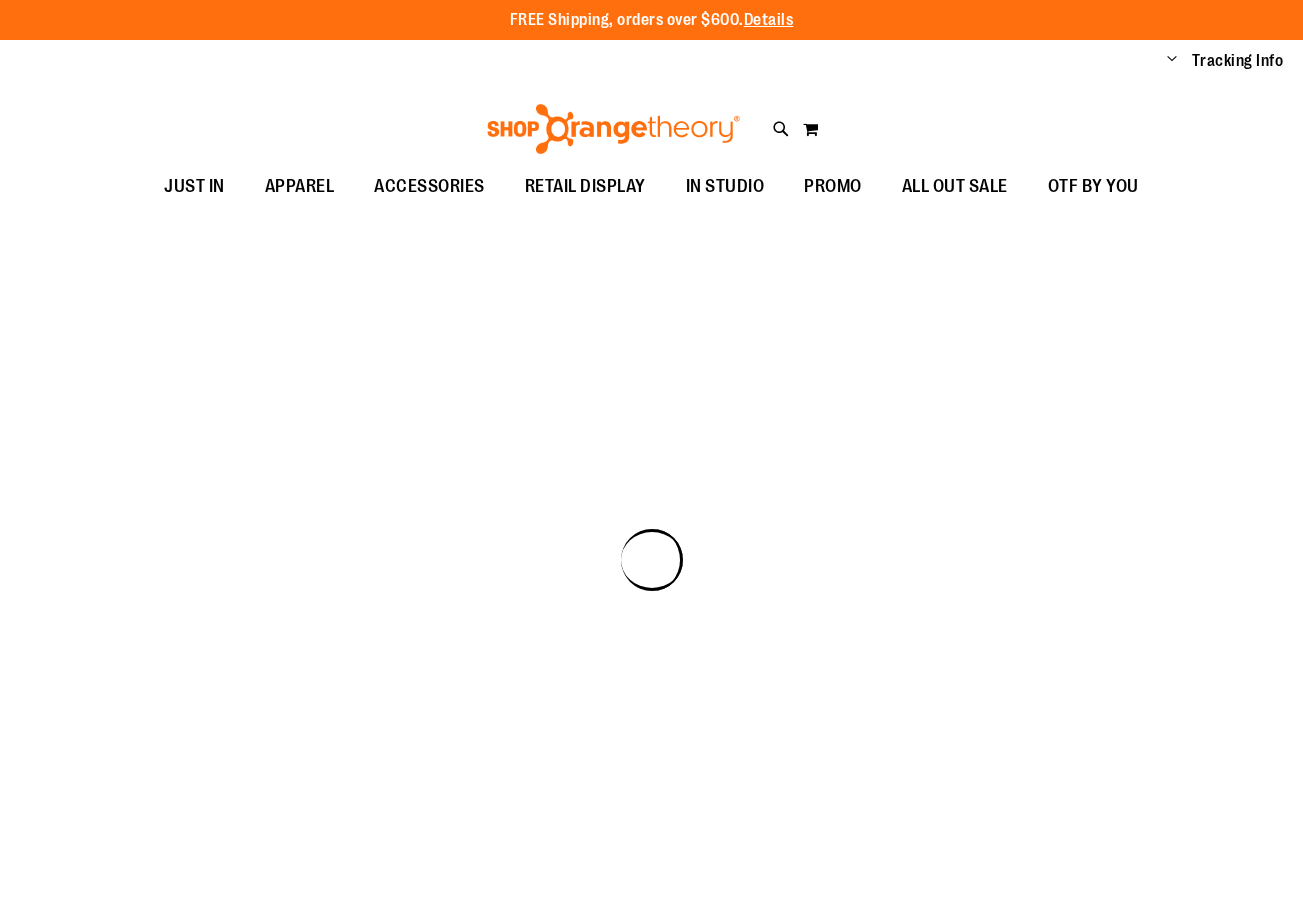 scroll, scrollTop: 0, scrollLeft: 0, axis: both 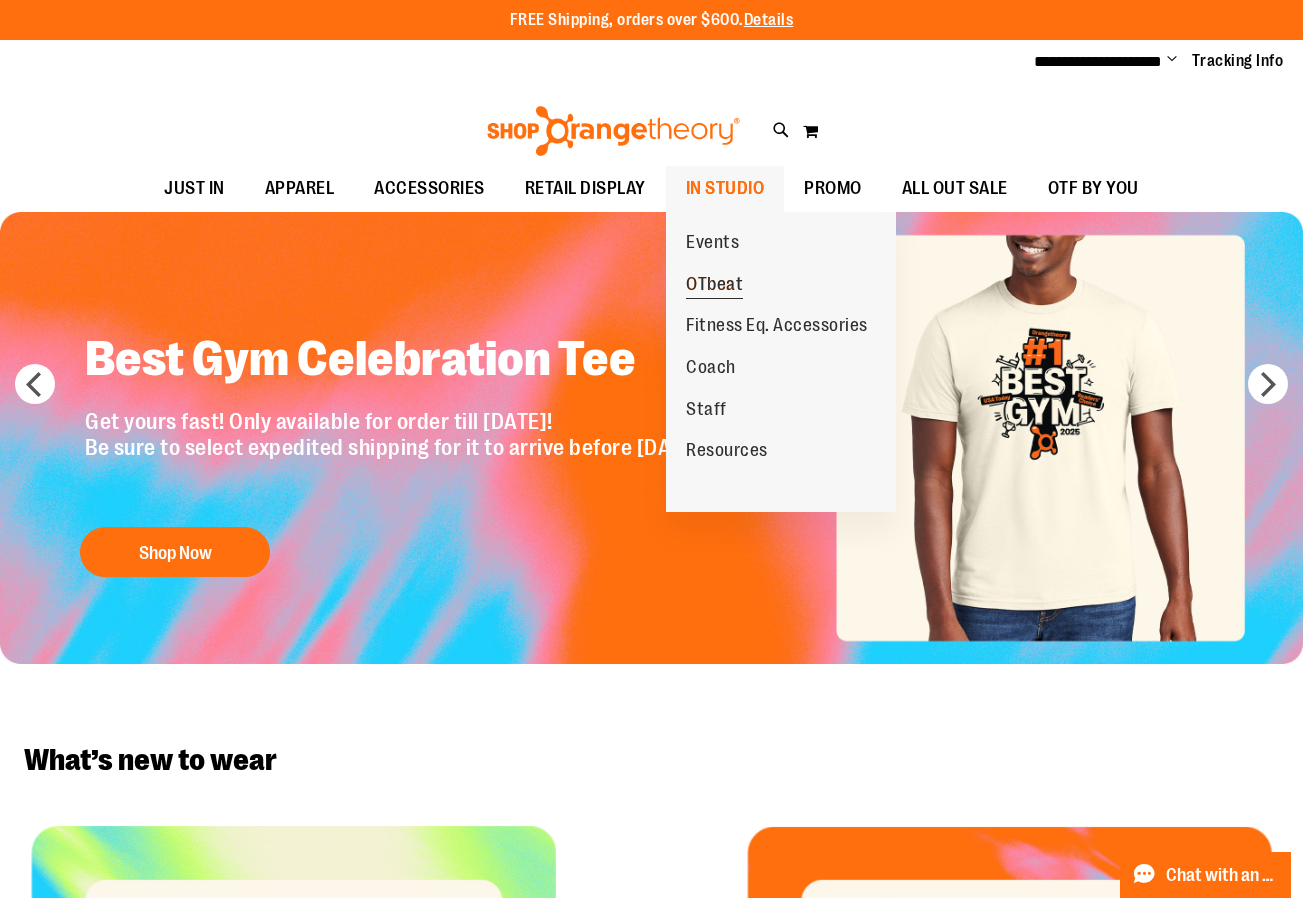 type on "**********" 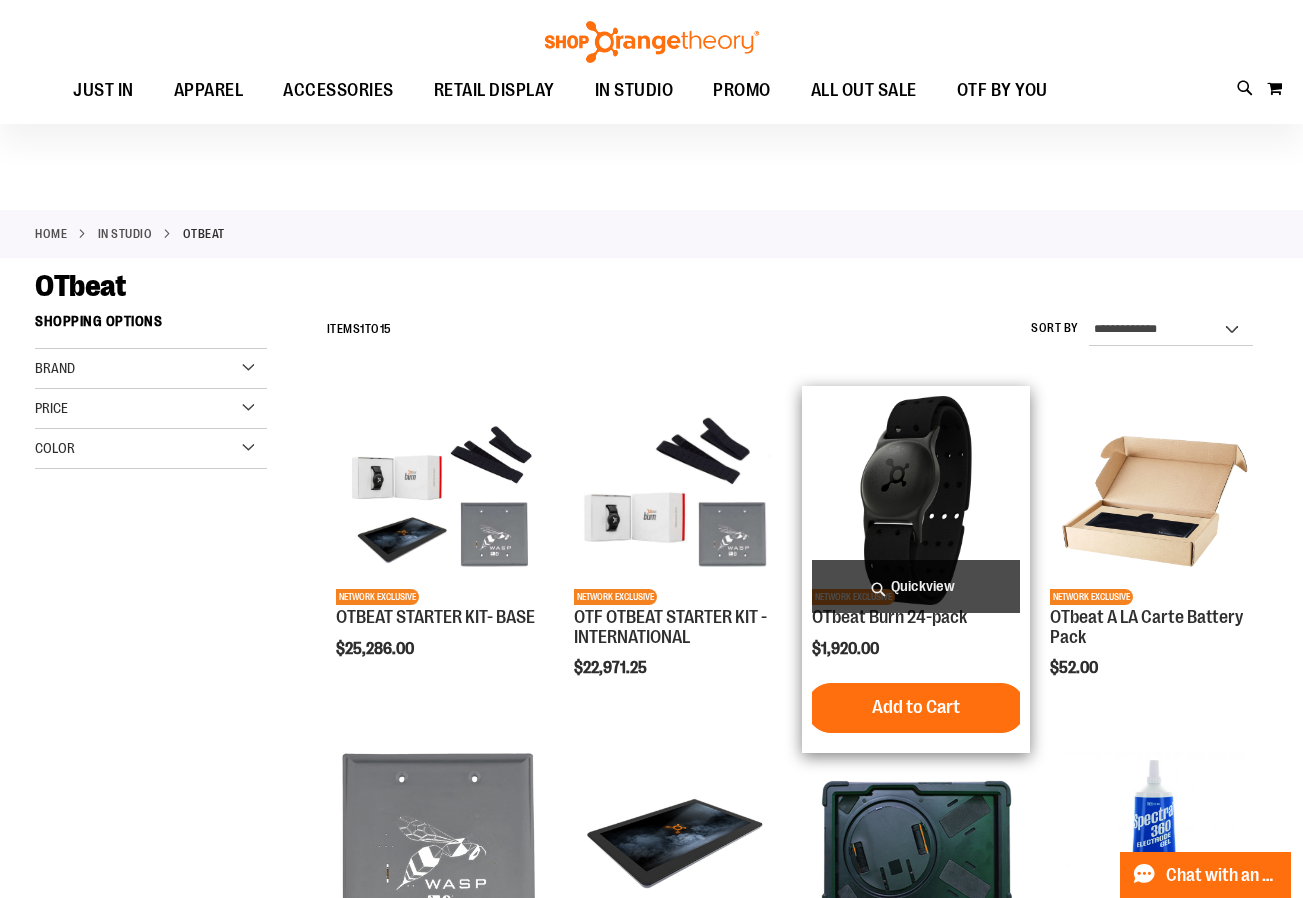 scroll, scrollTop: 299, scrollLeft: 0, axis: vertical 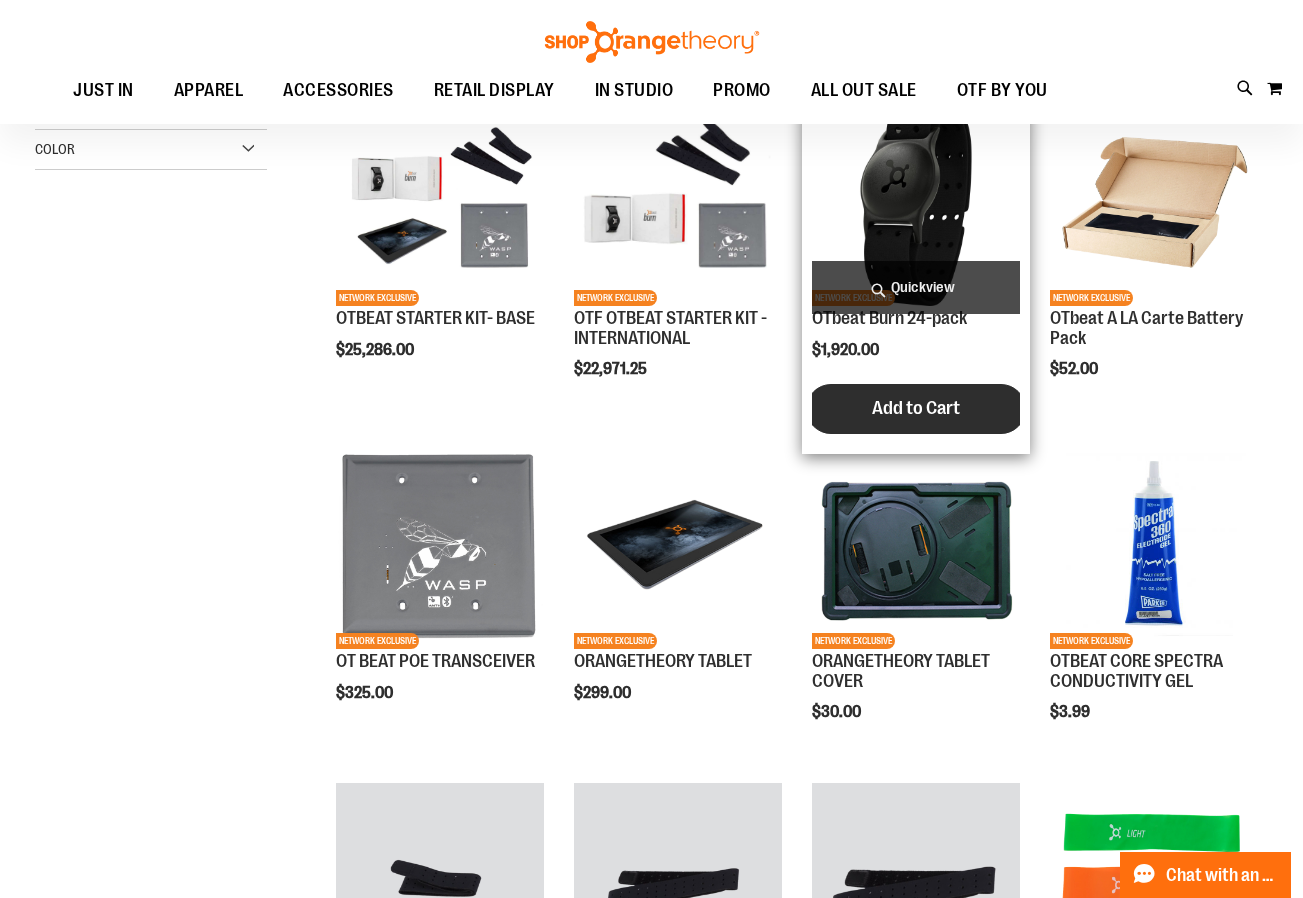 type on "**********" 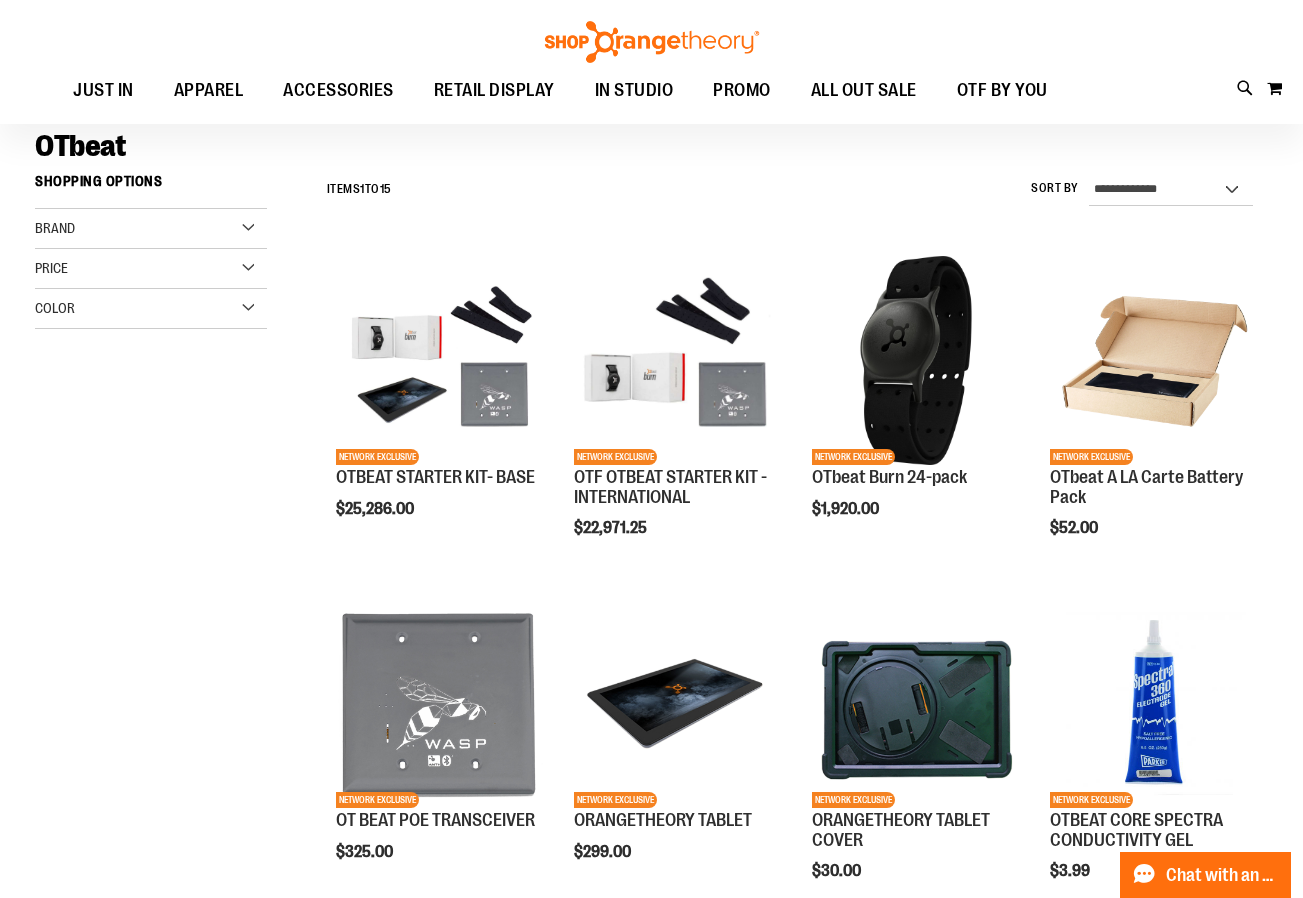 scroll, scrollTop: 0, scrollLeft: 0, axis: both 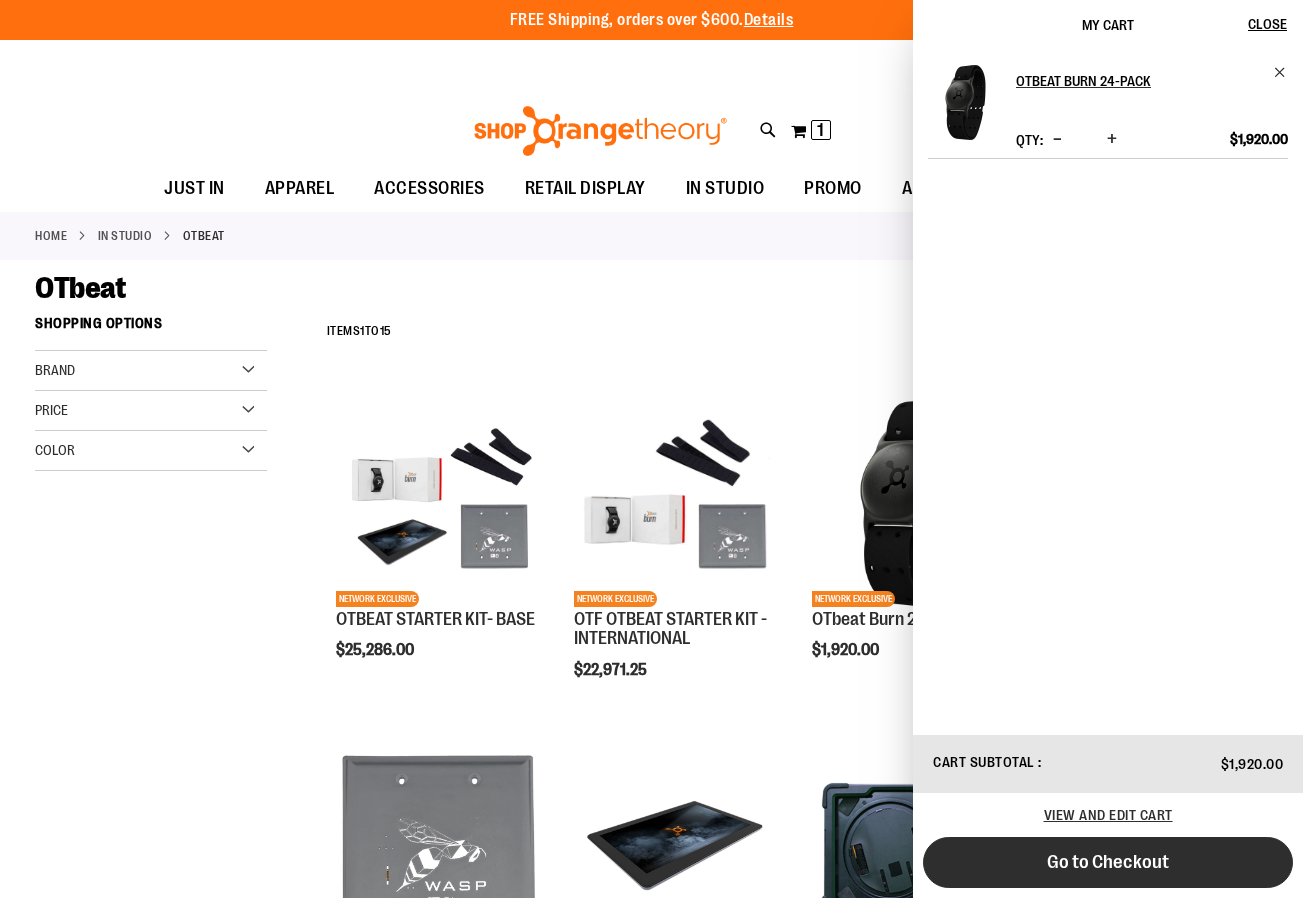 click on "Go to Checkout" at bounding box center [1108, 862] 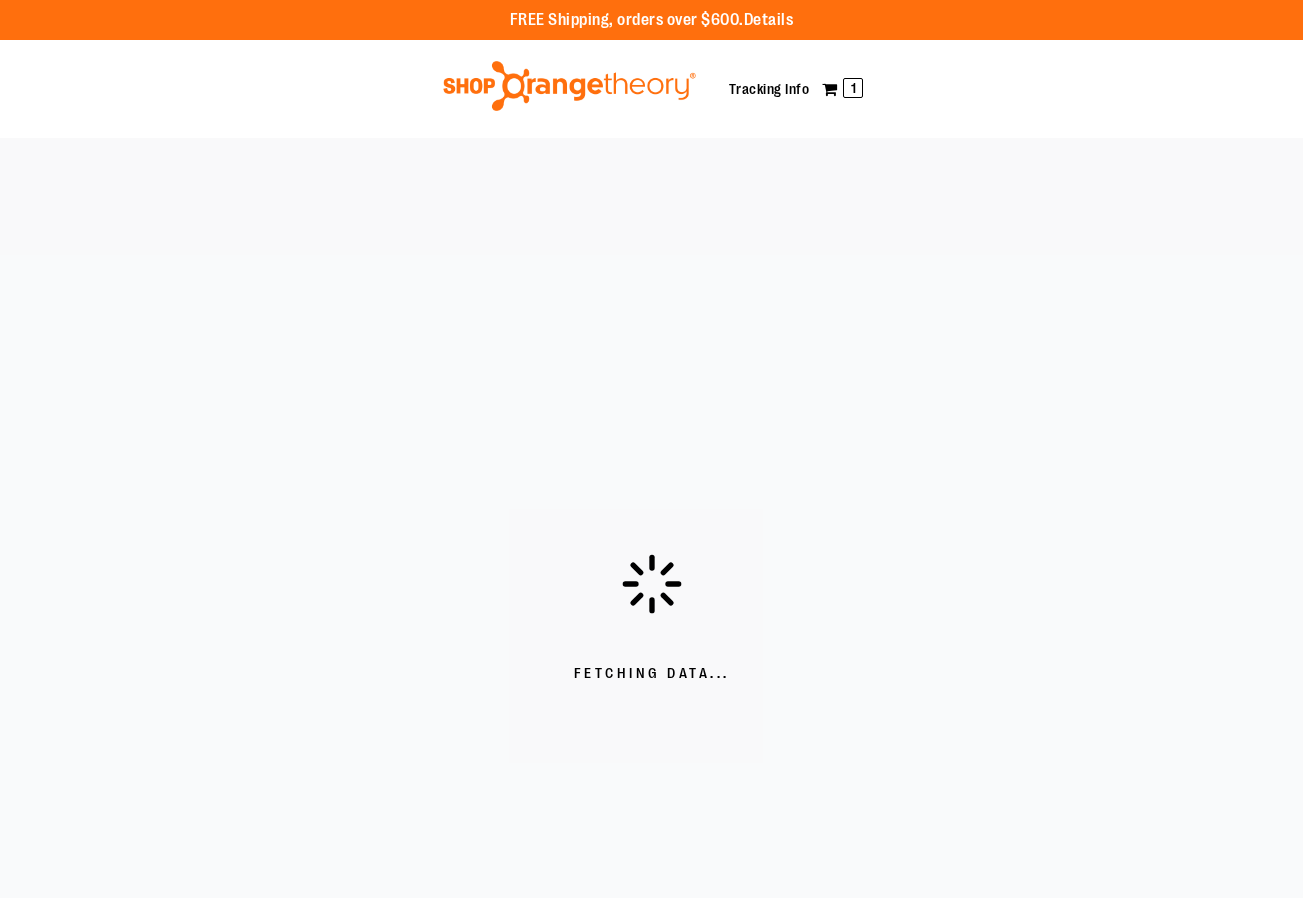 scroll, scrollTop: 0, scrollLeft: 0, axis: both 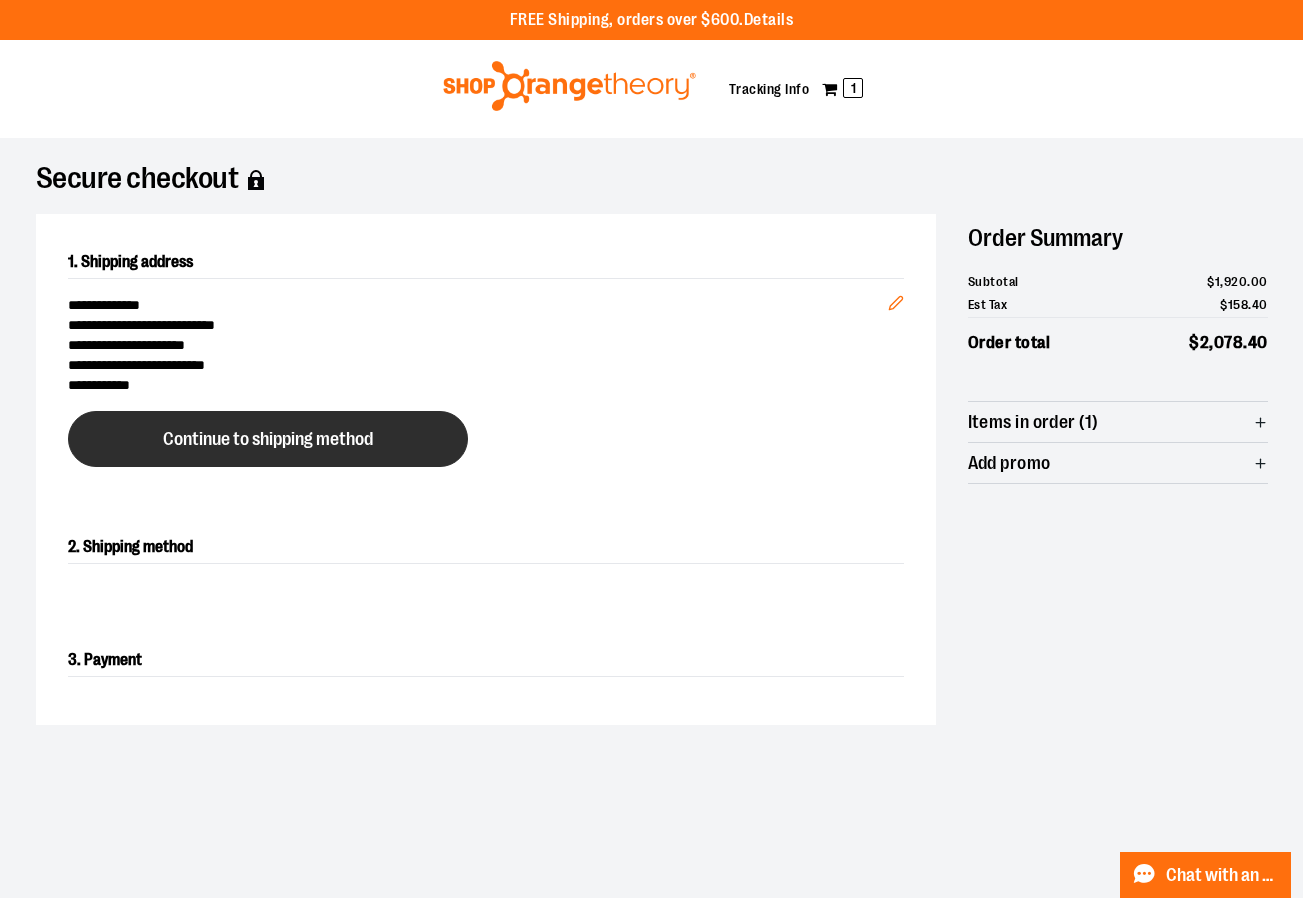 click on "Continue to shipping method" at bounding box center [268, 439] 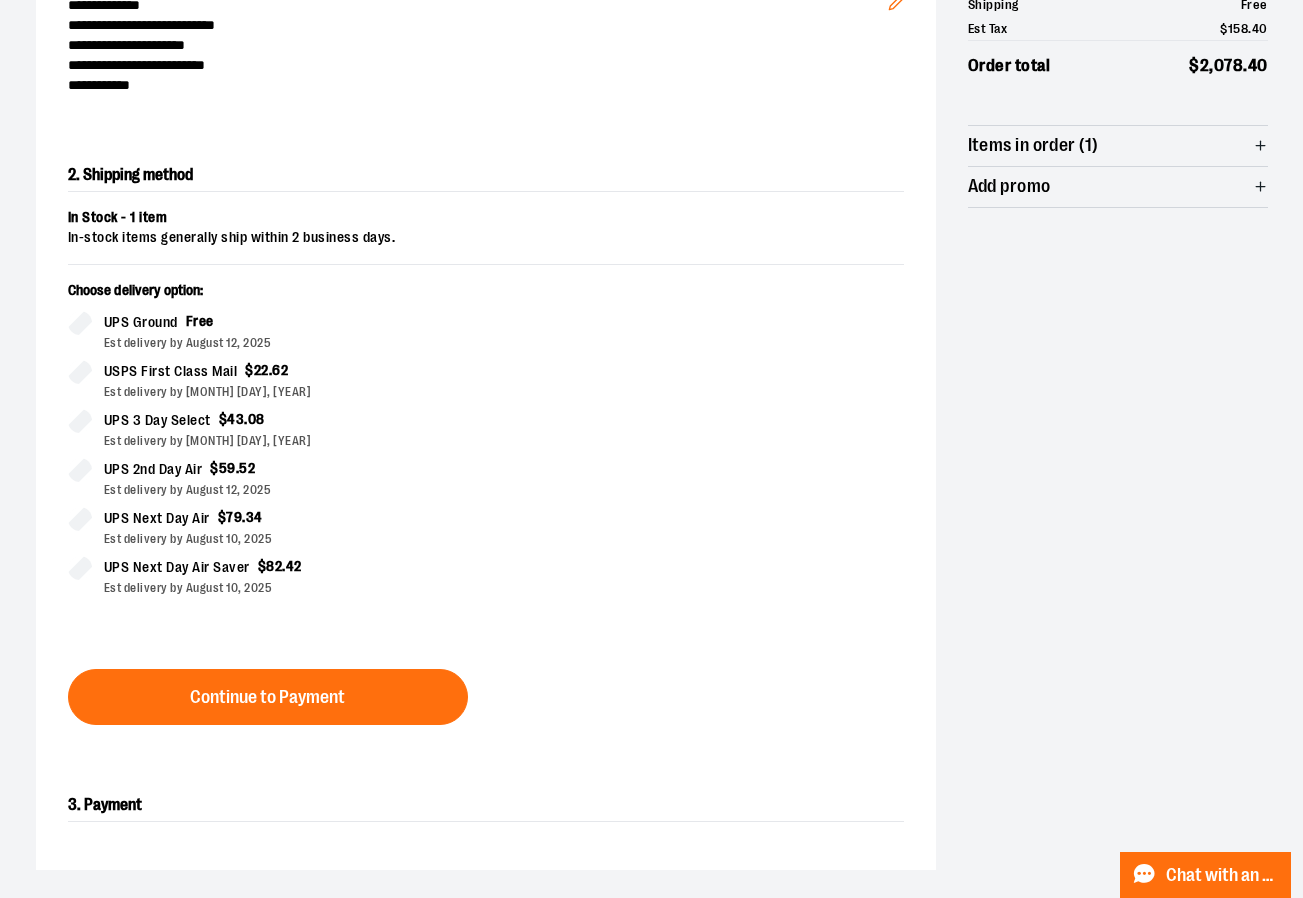scroll, scrollTop: 341, scrollLeft: 0, axis: vertical 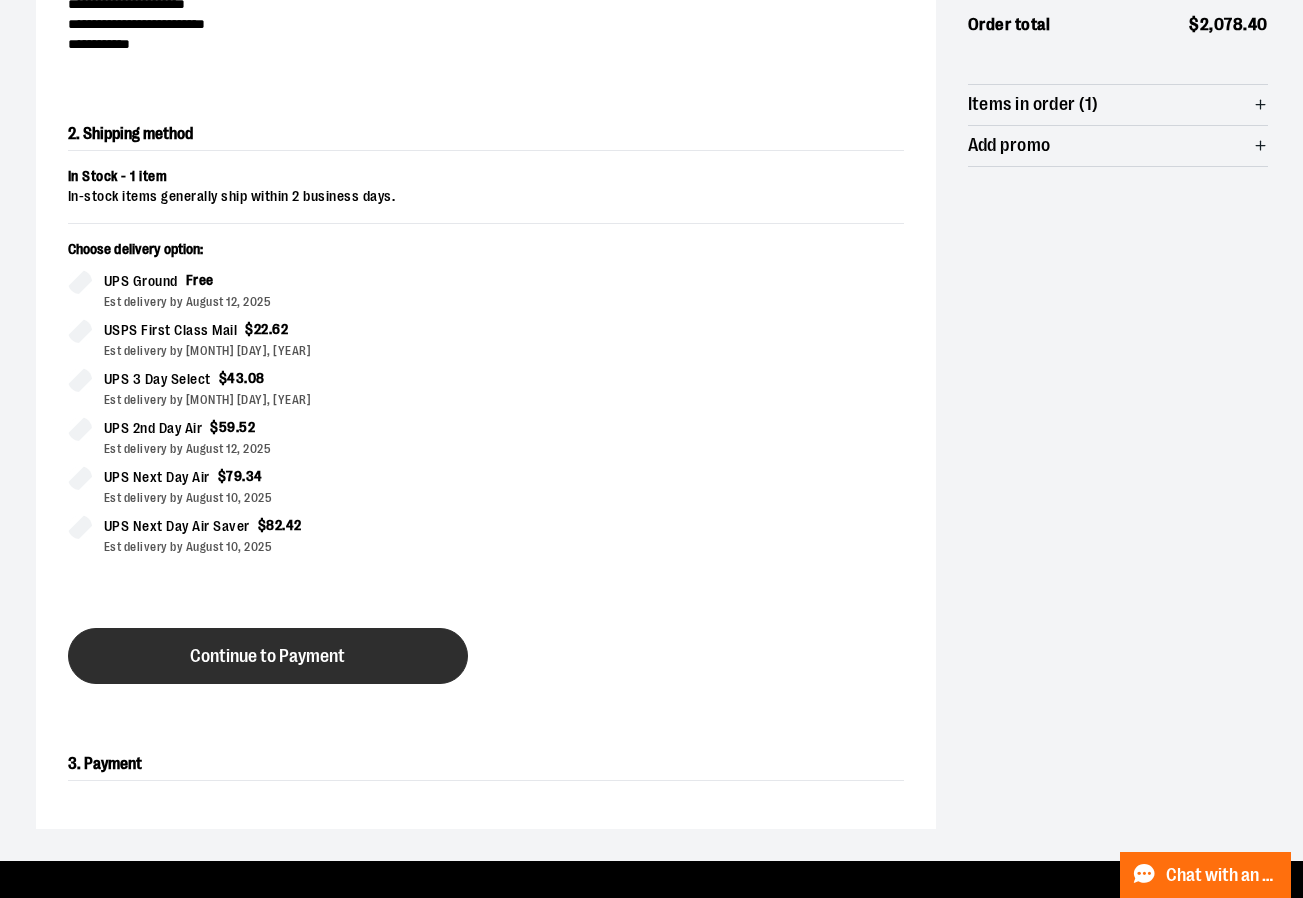 click on "Continue to Payment" at bounding box center [267, 656] 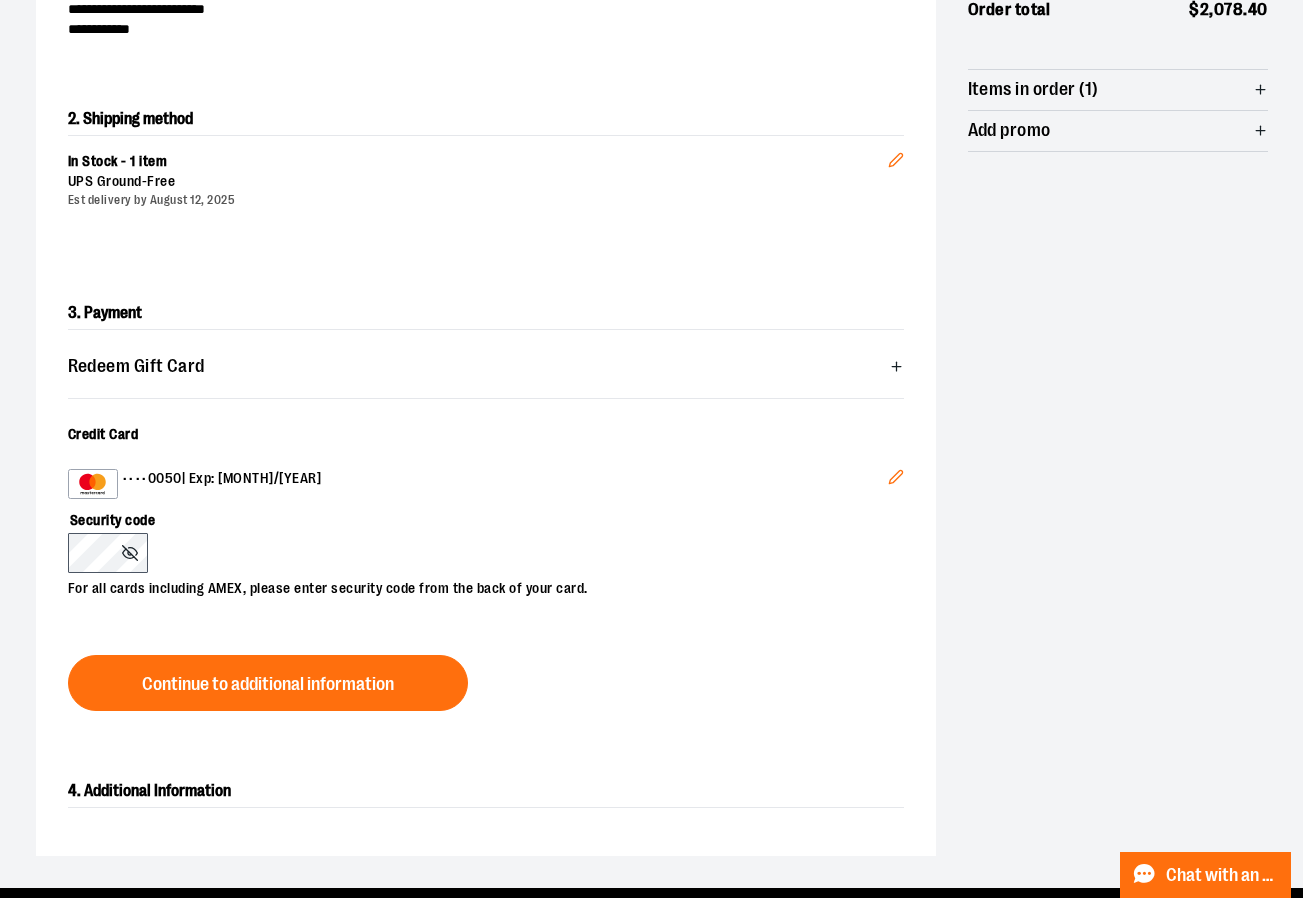 scroll, scrollTop: 441, scrollLeft: 0, axis: vertical 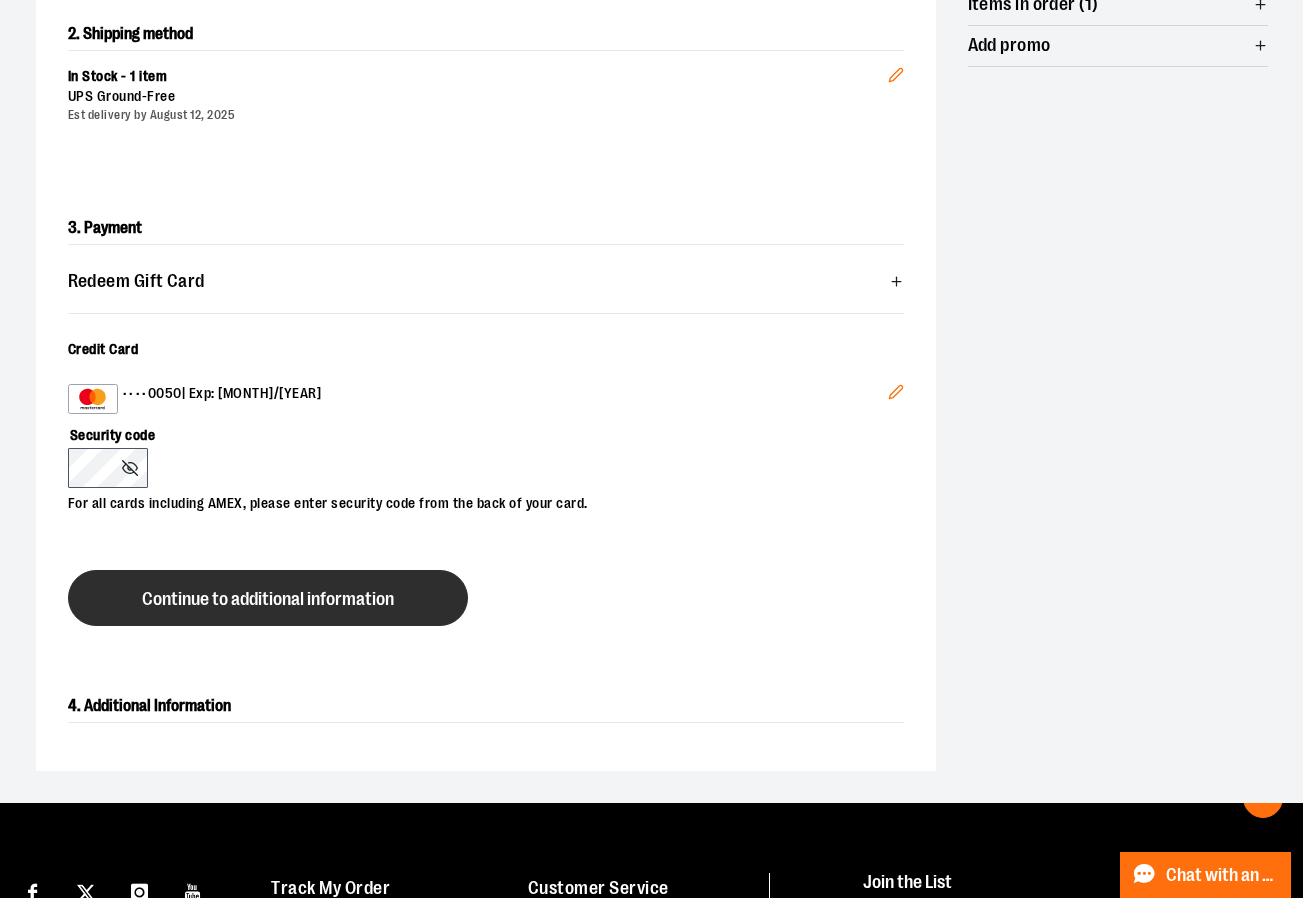 click on "Continue to additional information" at bounding box center [268, 599] 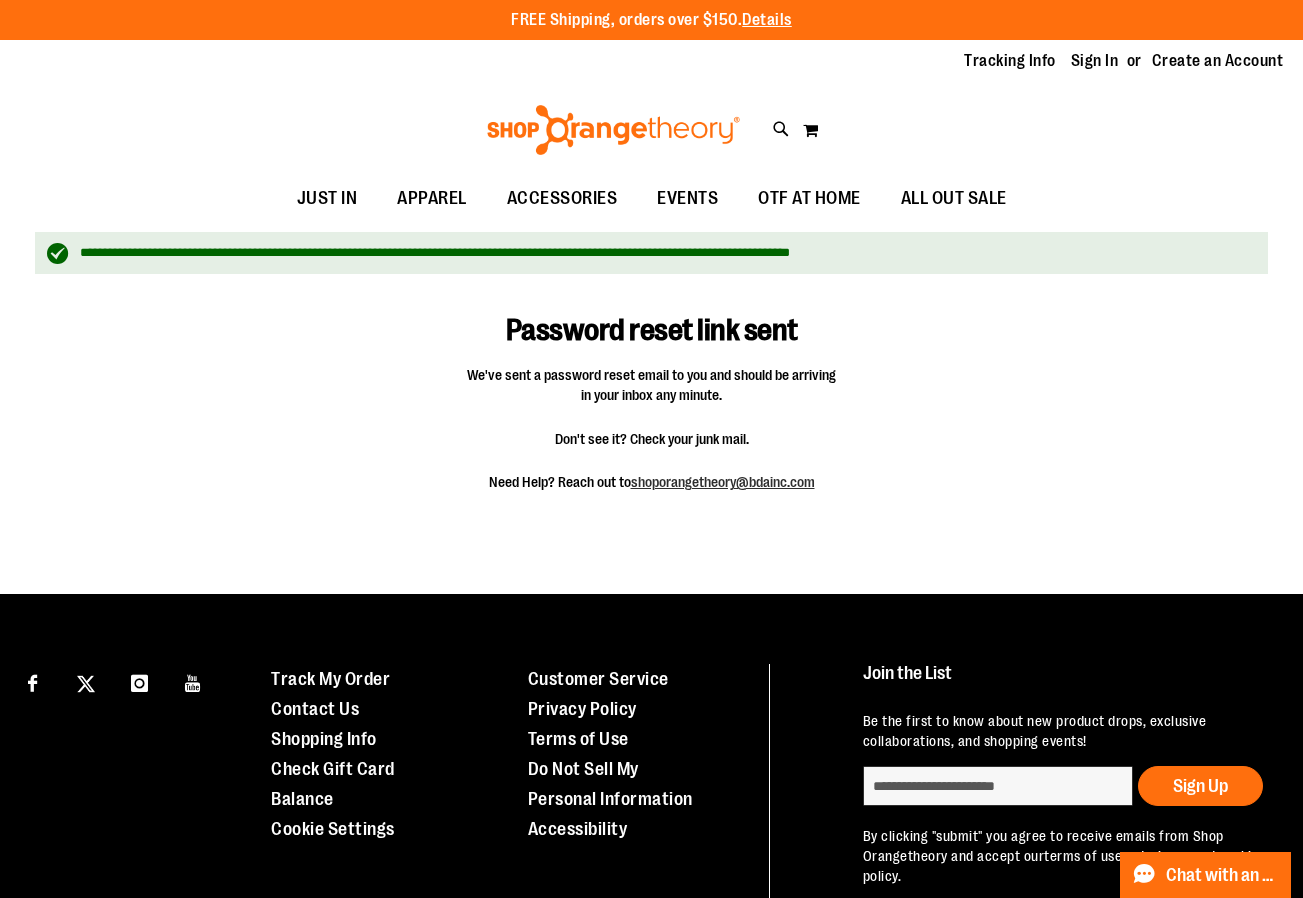 scroll, scrollTop: 0, scrollLeft: 0, axis: both 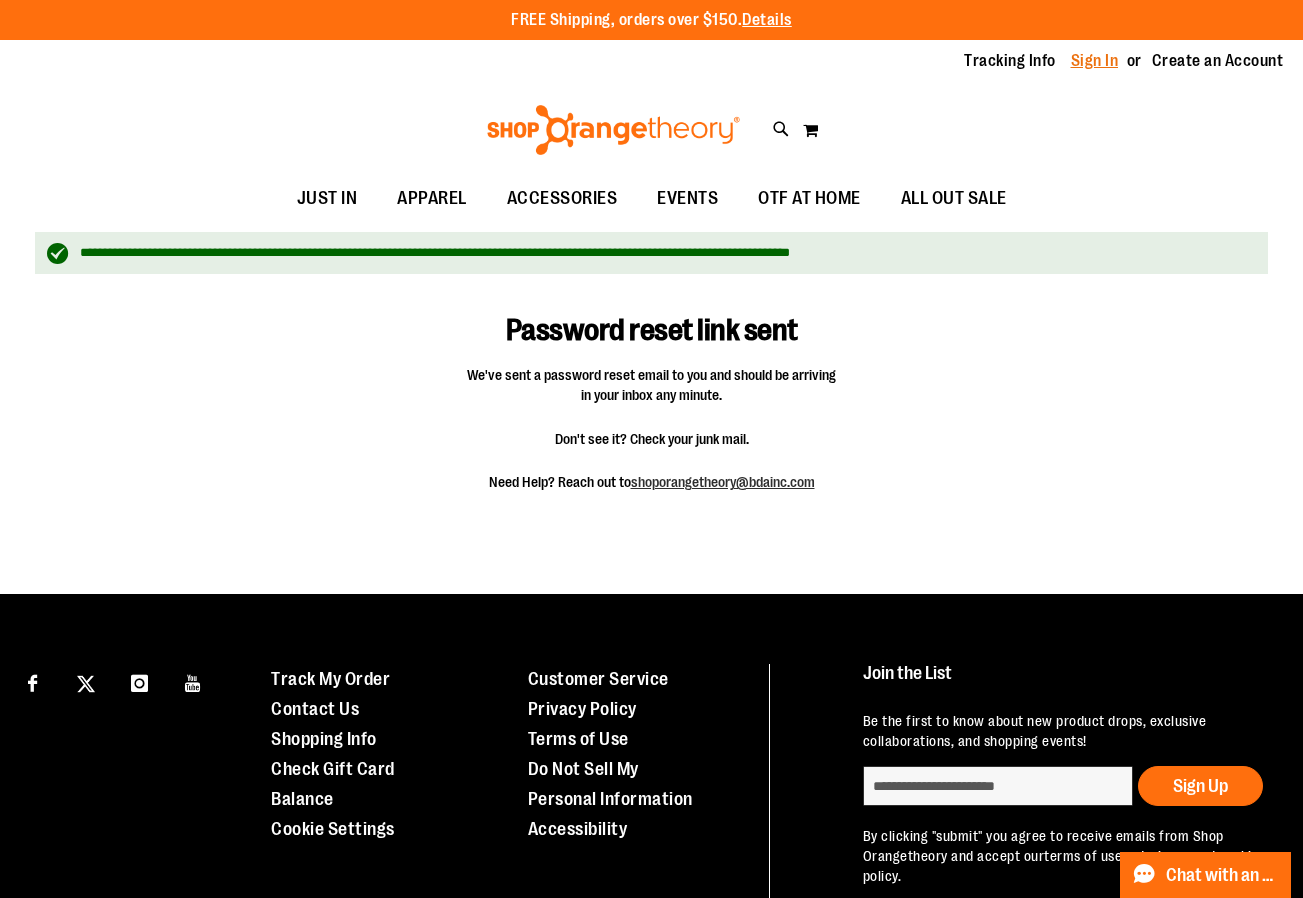 type on "**********" 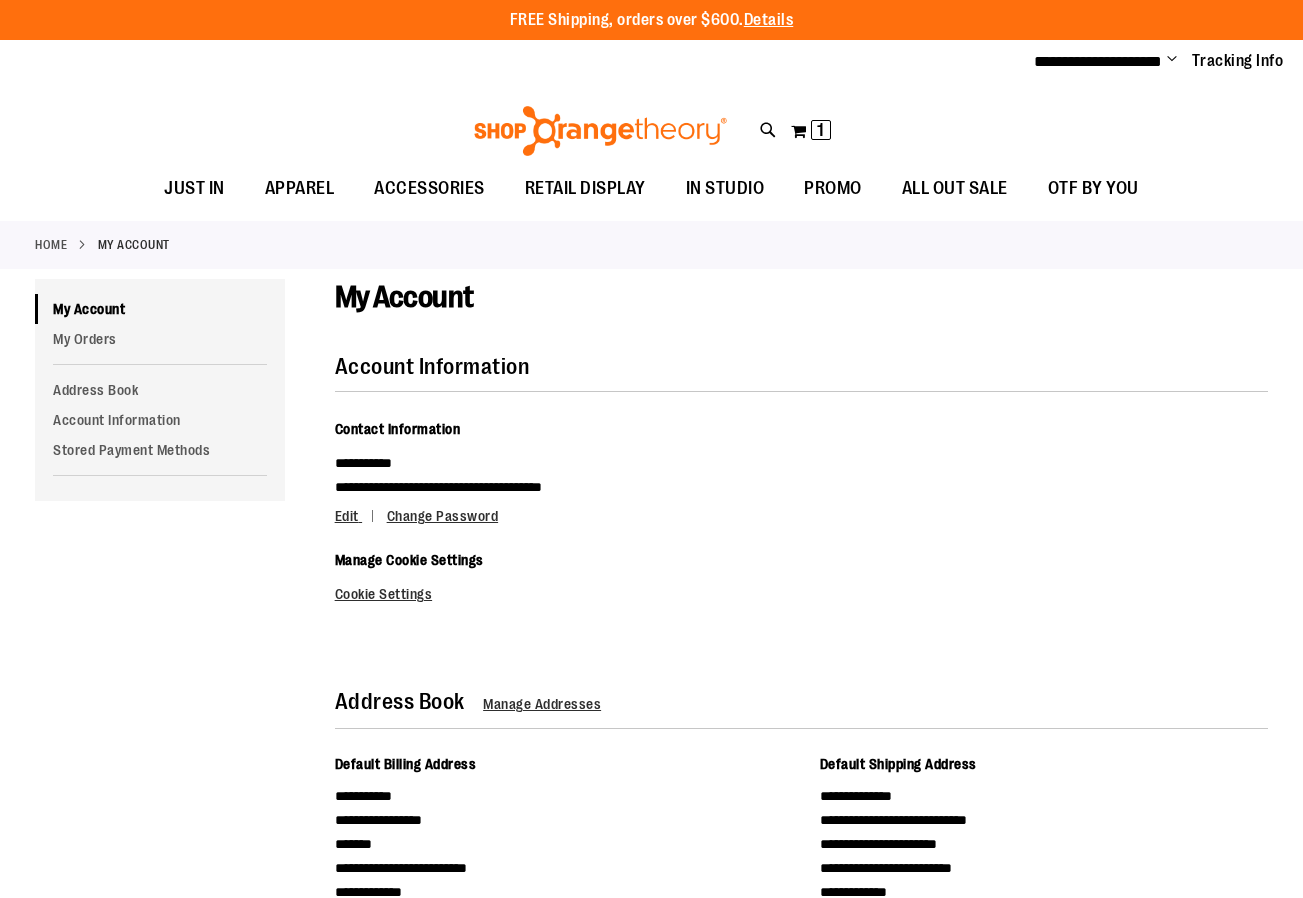 scroll, scrollTop: 0, scrollLeft: 0, axis: both 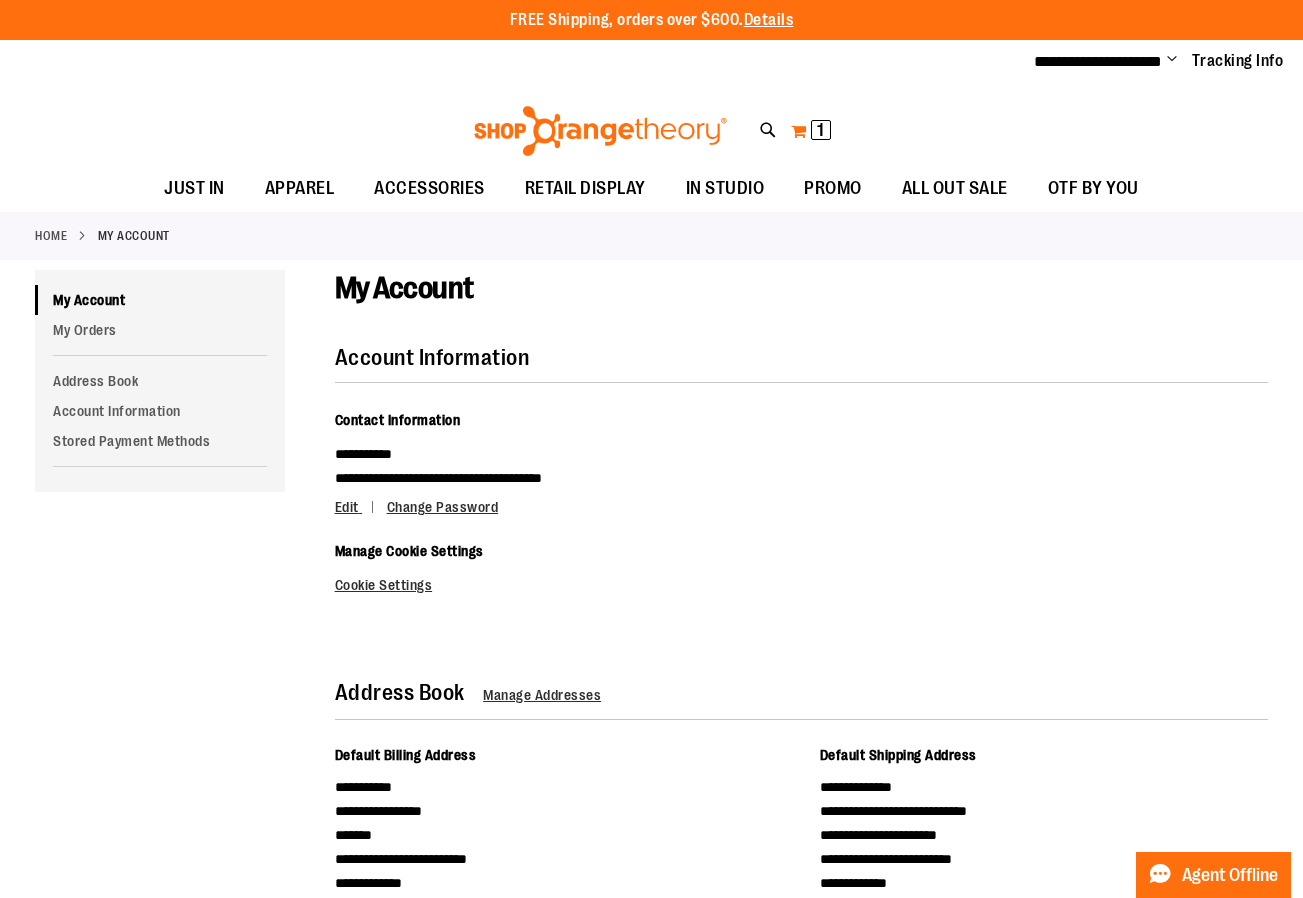 type on "**********" 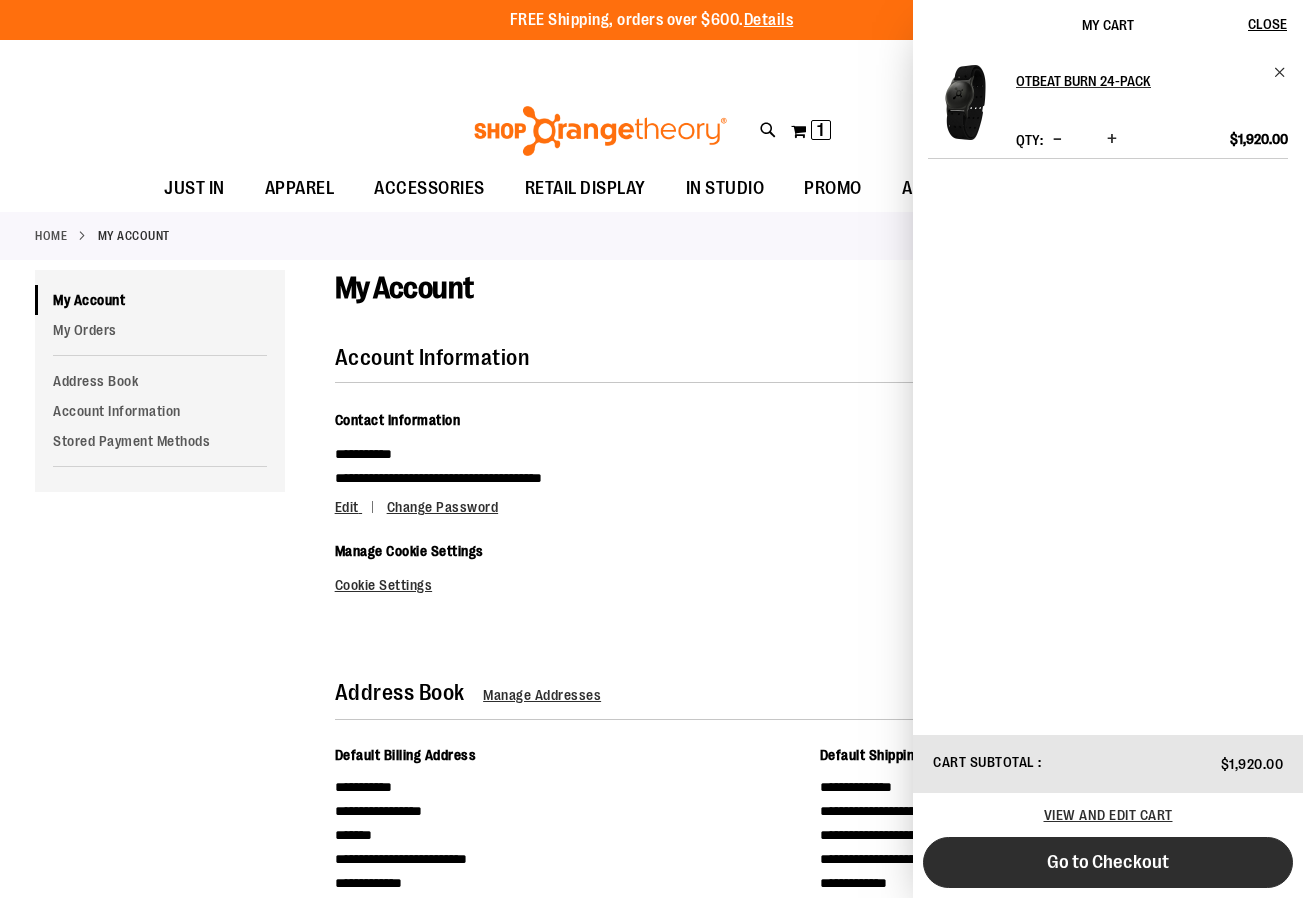 click on "Go to Checkout" at bounding box center (1108, 862) 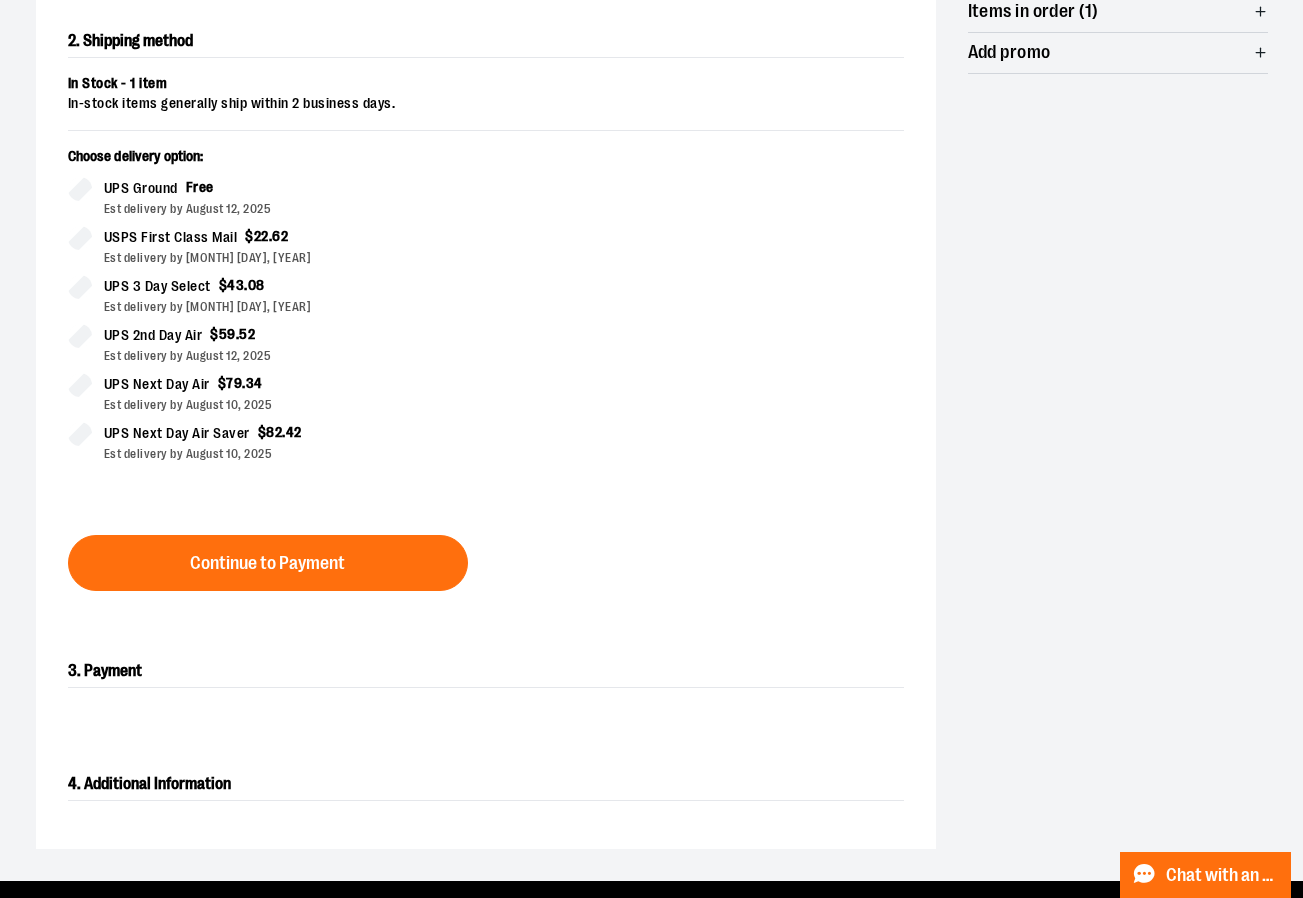scroll, scrollTop: 500, scrollLeft: 0, axis: vertical 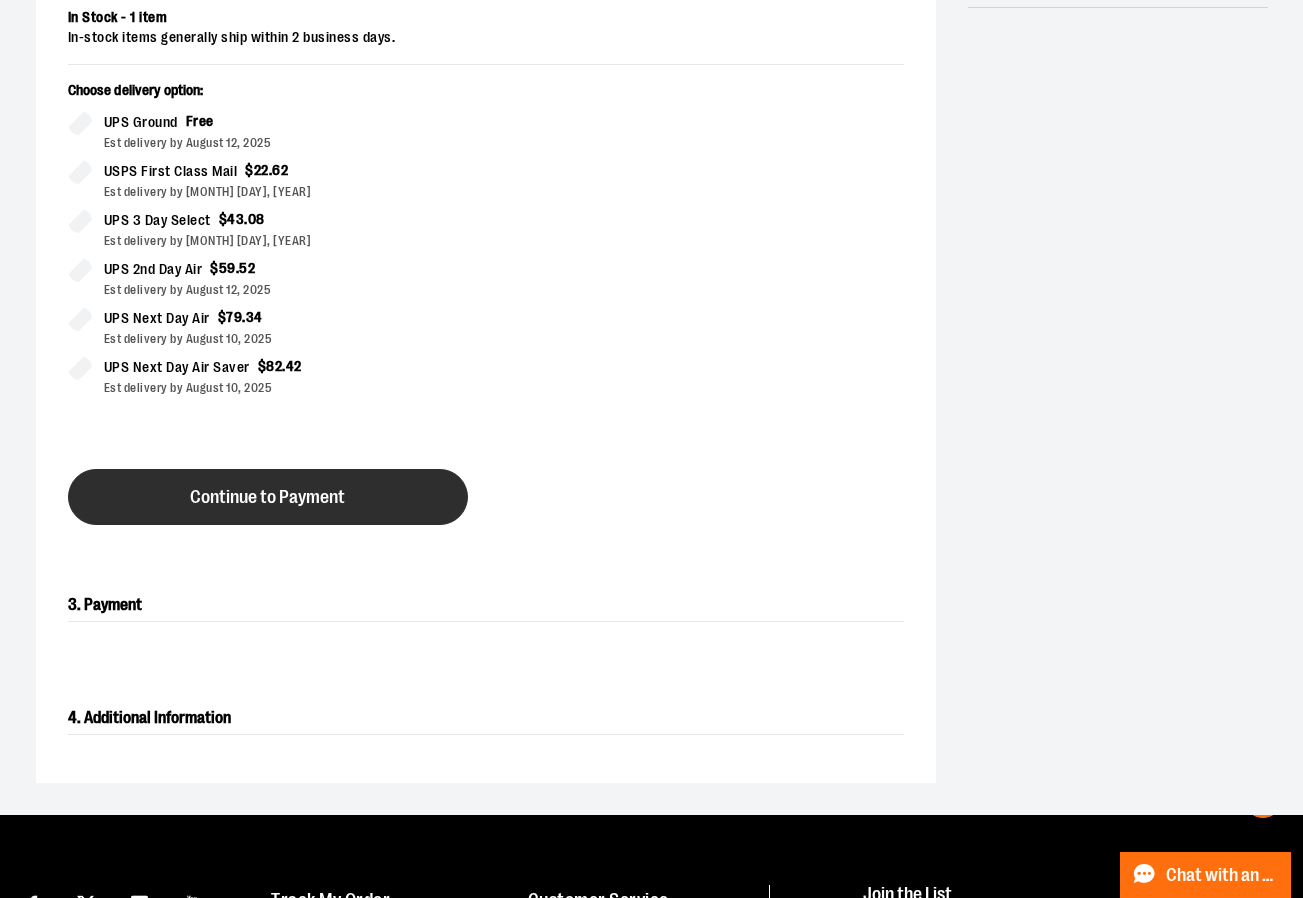 click on "Continue to Payment" at bounding box center [268, 497] 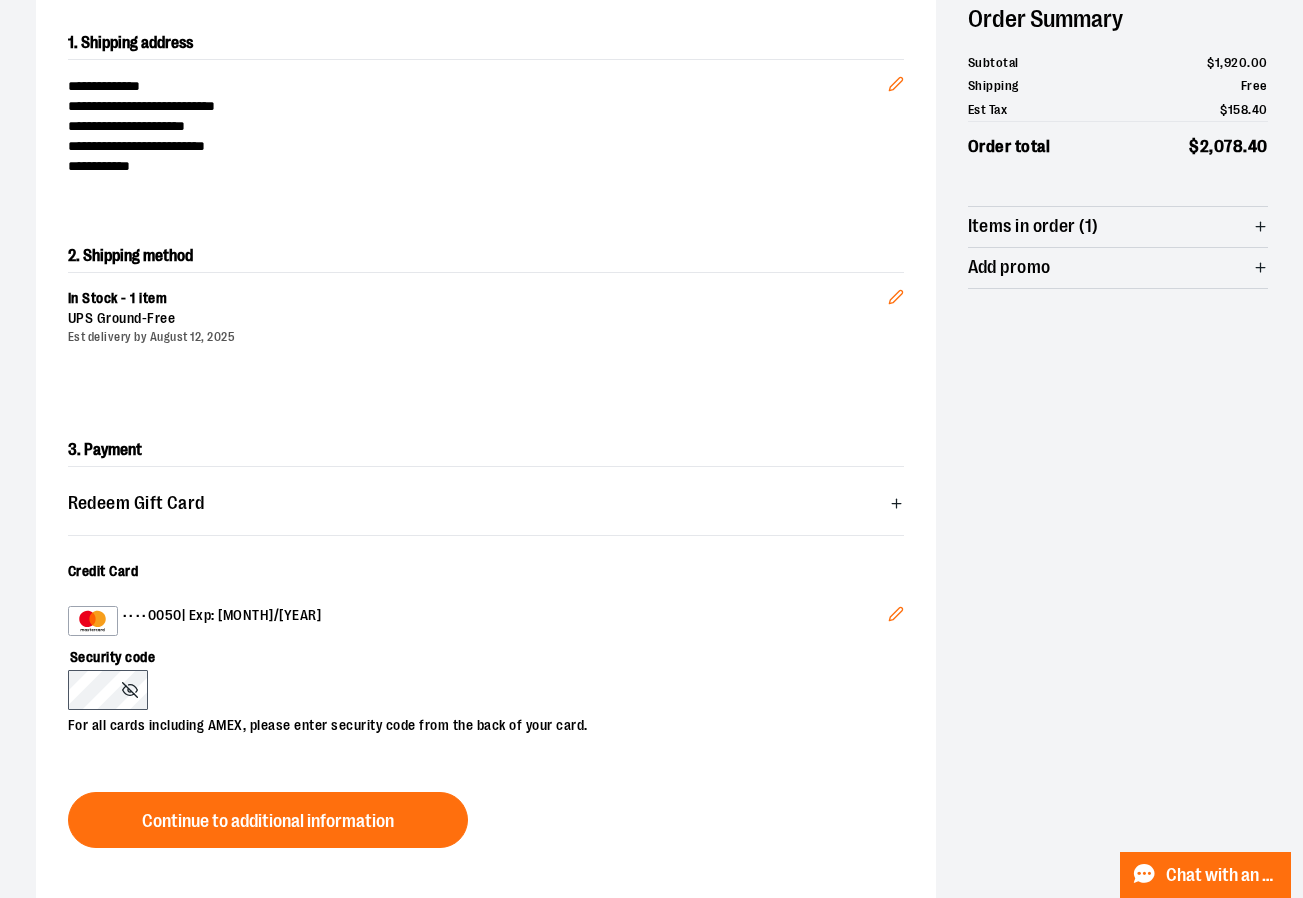 scroll, scrollTop: 0, scrollLeft: 0, axis: both 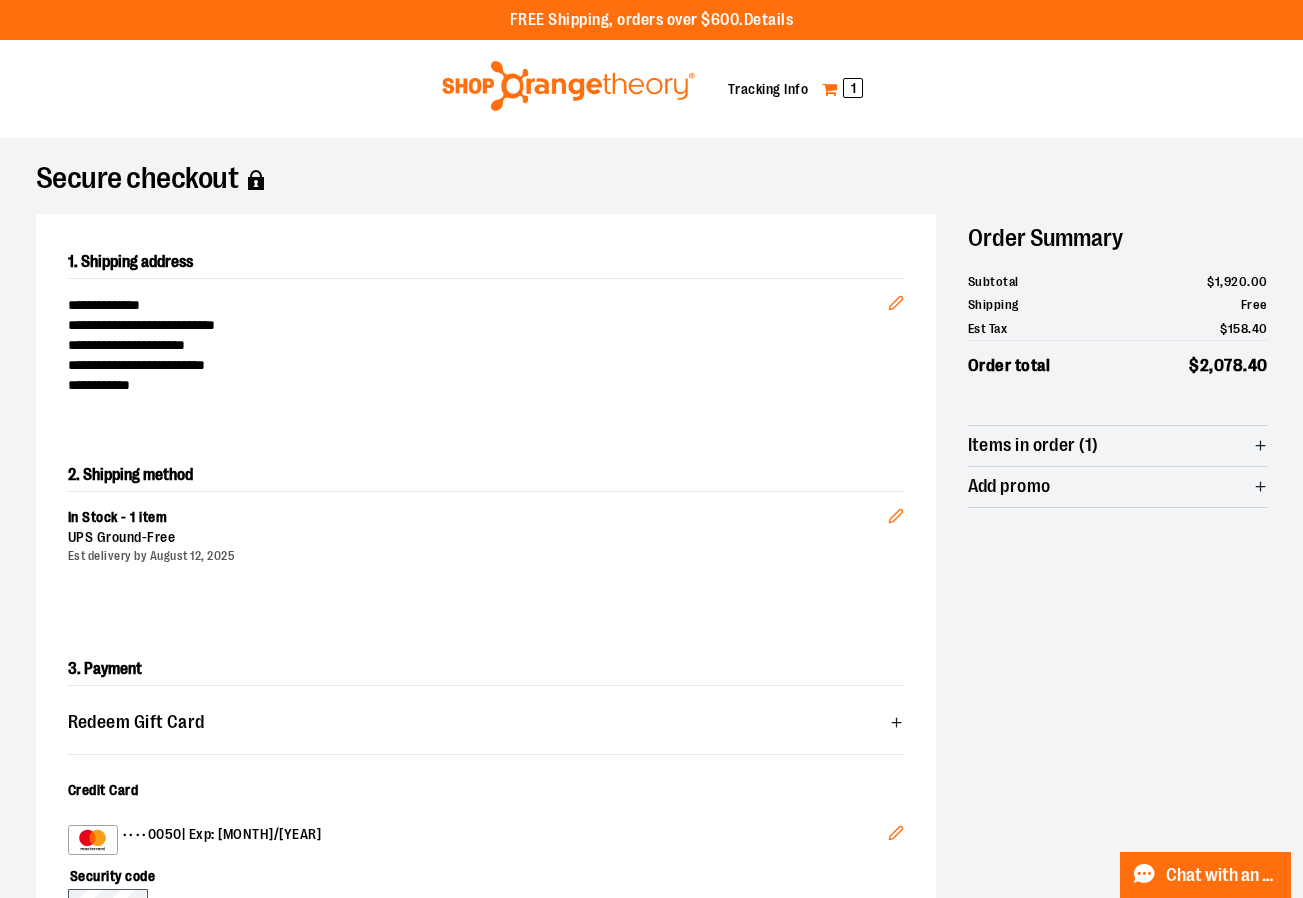 click on "My Cart
1" at bounding box center [842, 89] 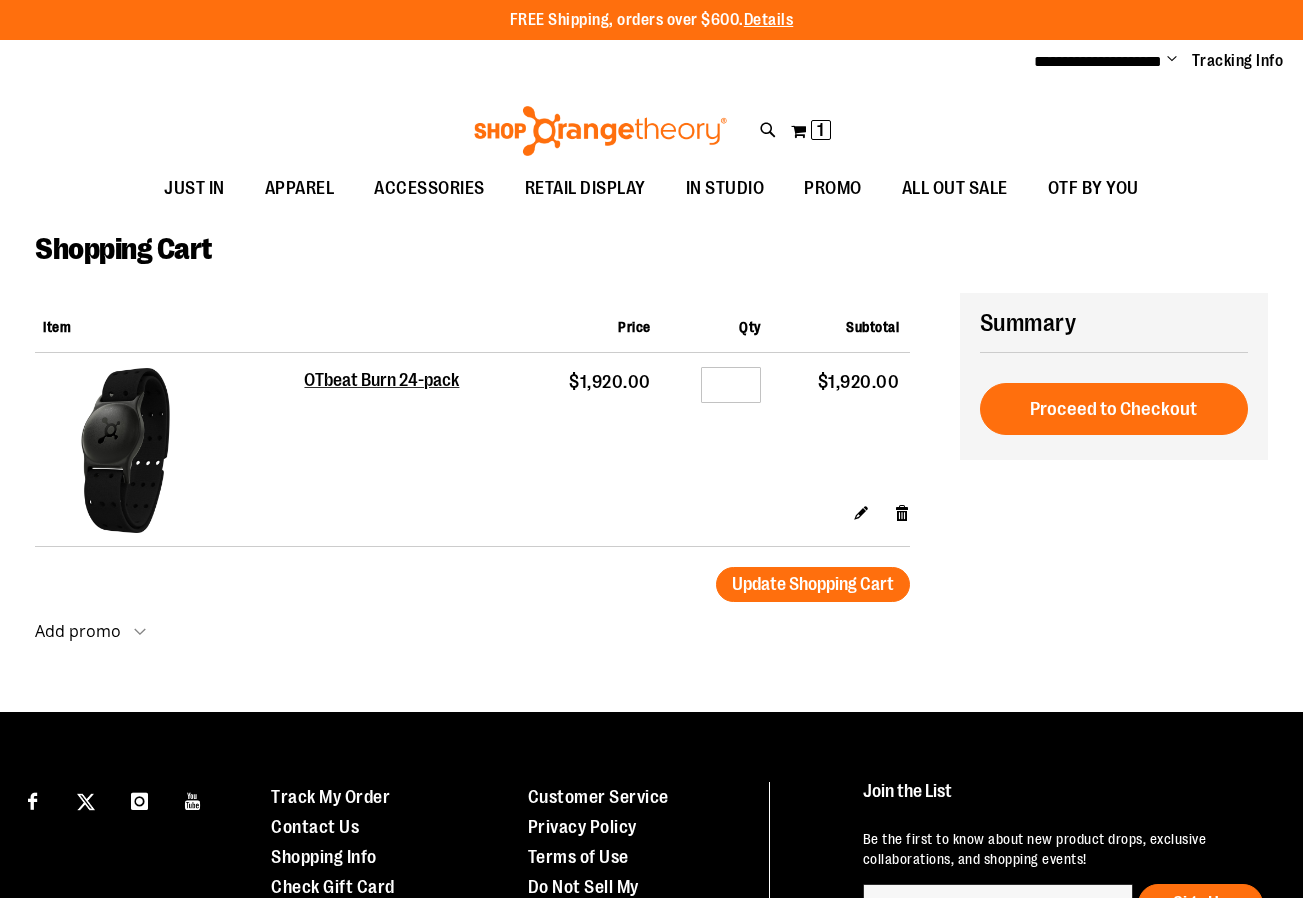 scroll, scrollTop: 0, scrollLeft: 0, axis: both 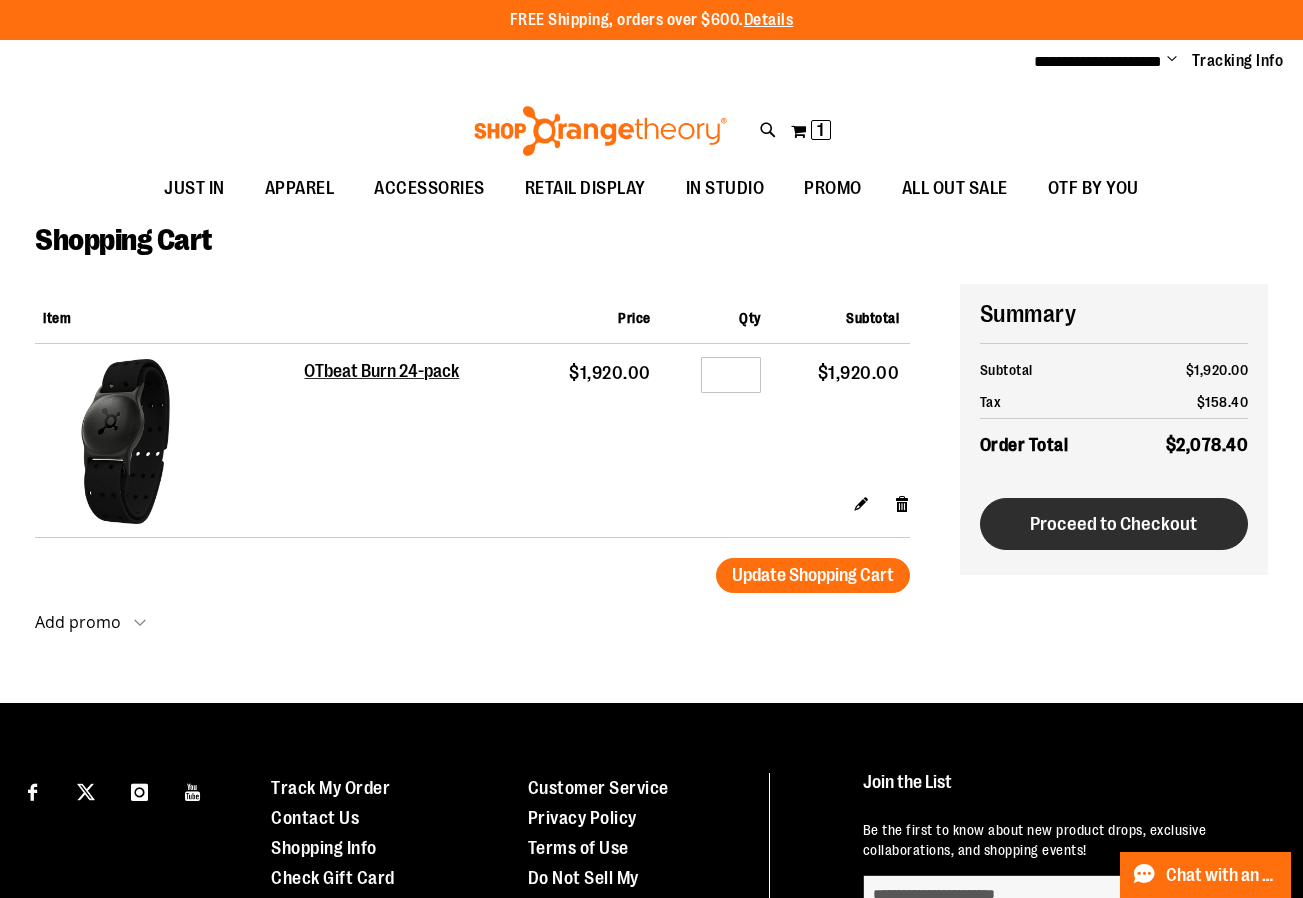type on "**********" 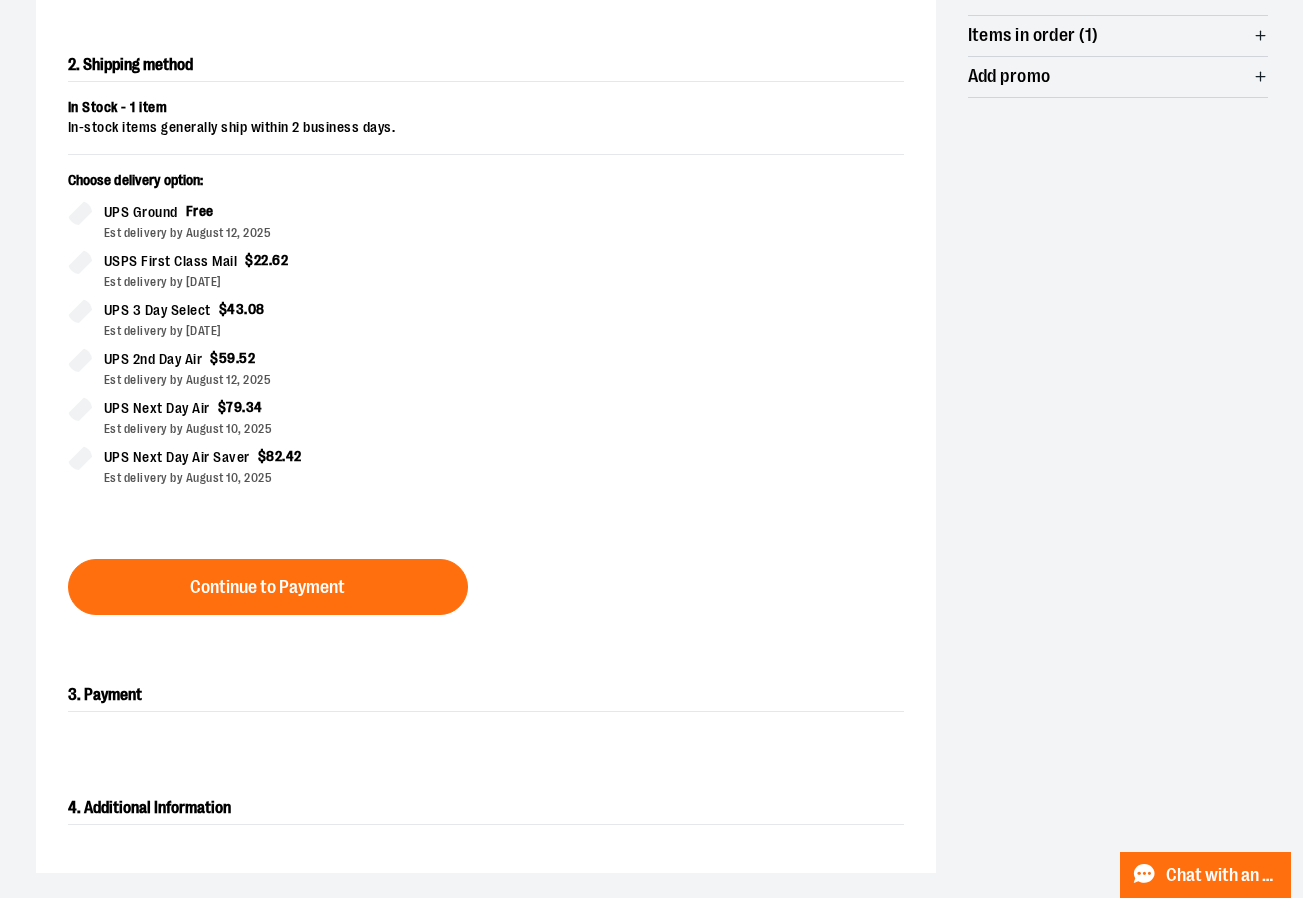 scroll, scrollTop: 400, scrollLeft: 0, axis: vertical 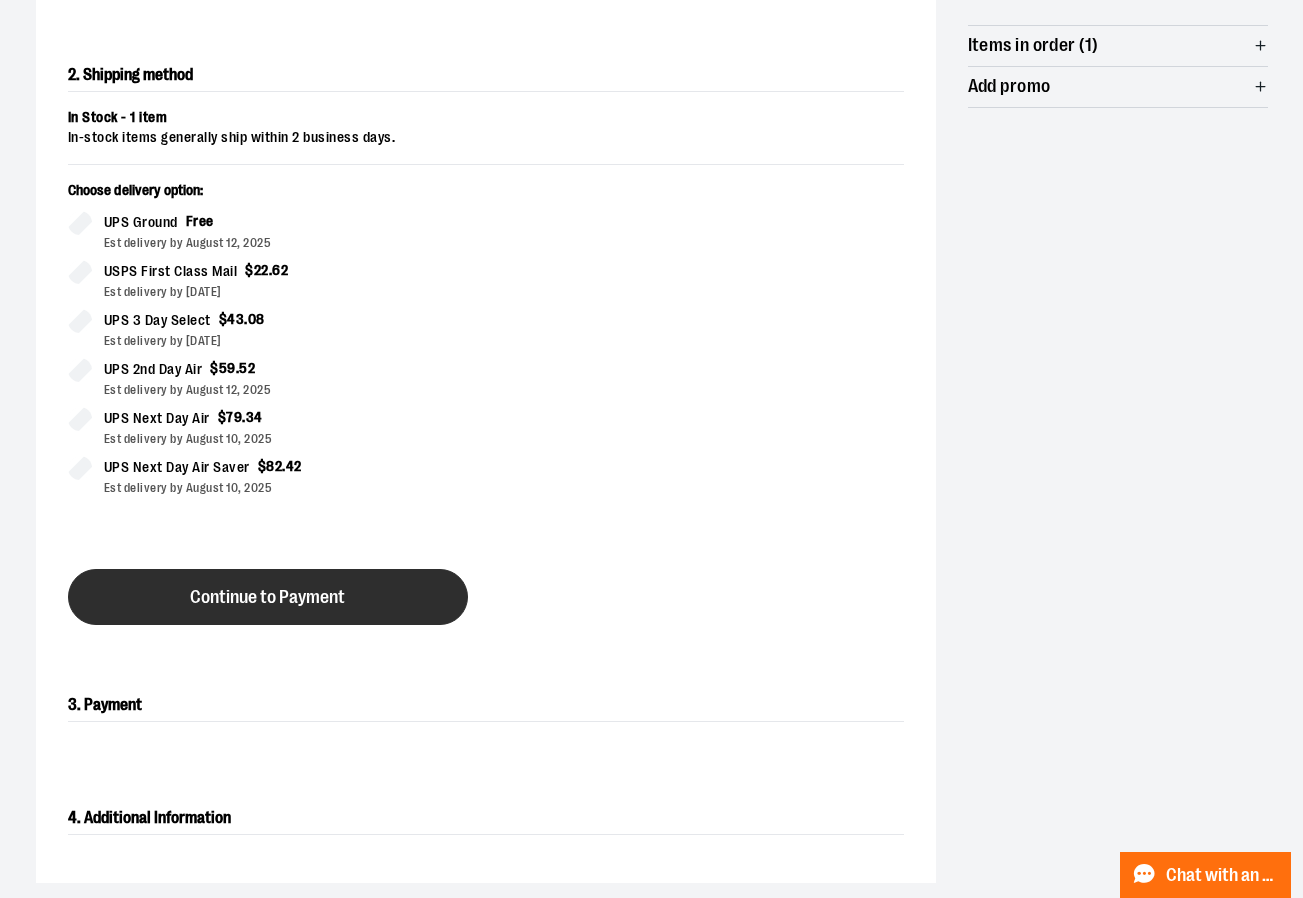 click on "Continue to Payment" at bounding box center (268, 597) 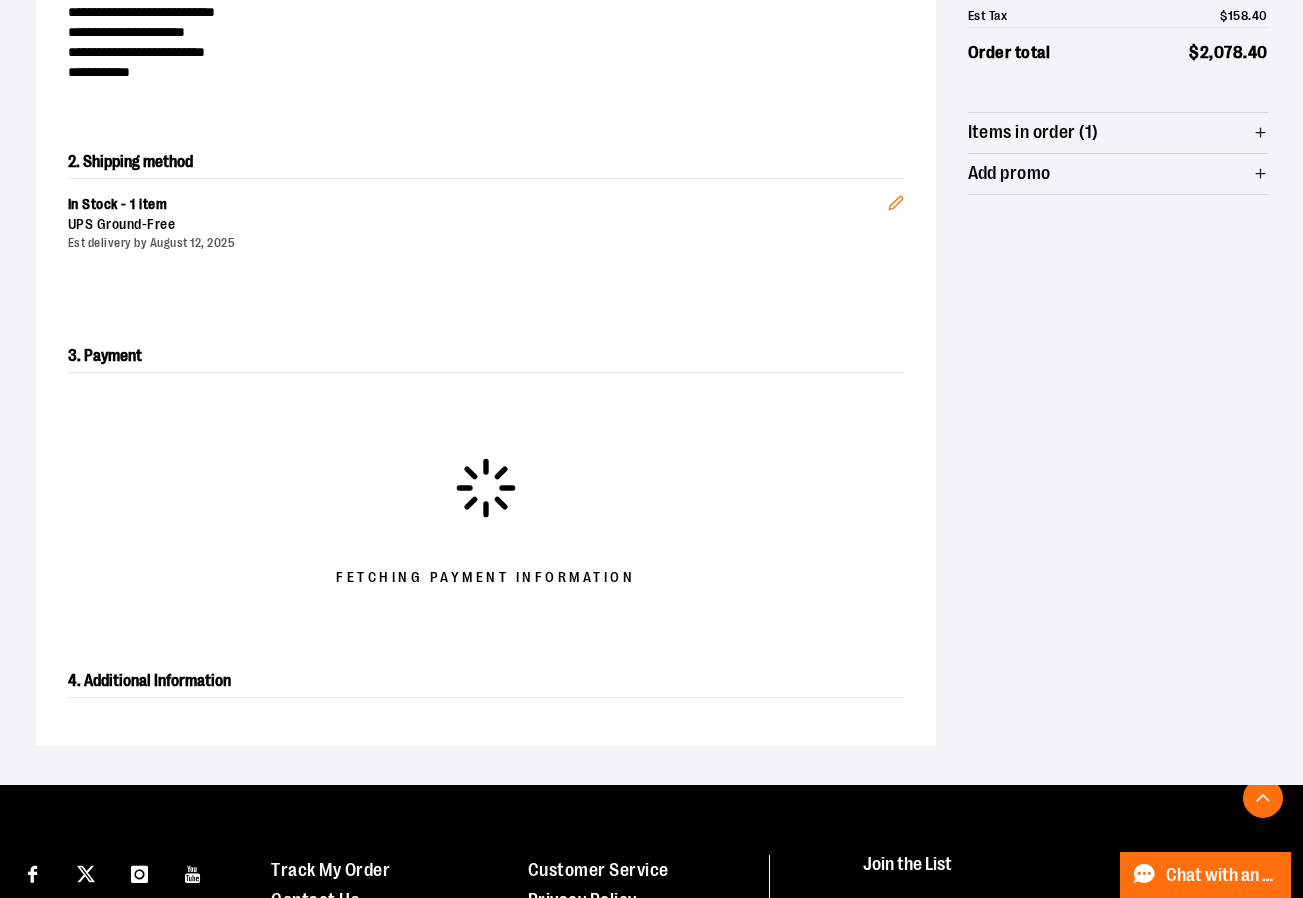 scroll, scrollTop: 312, scrollLeft: 0, axis: vertical 